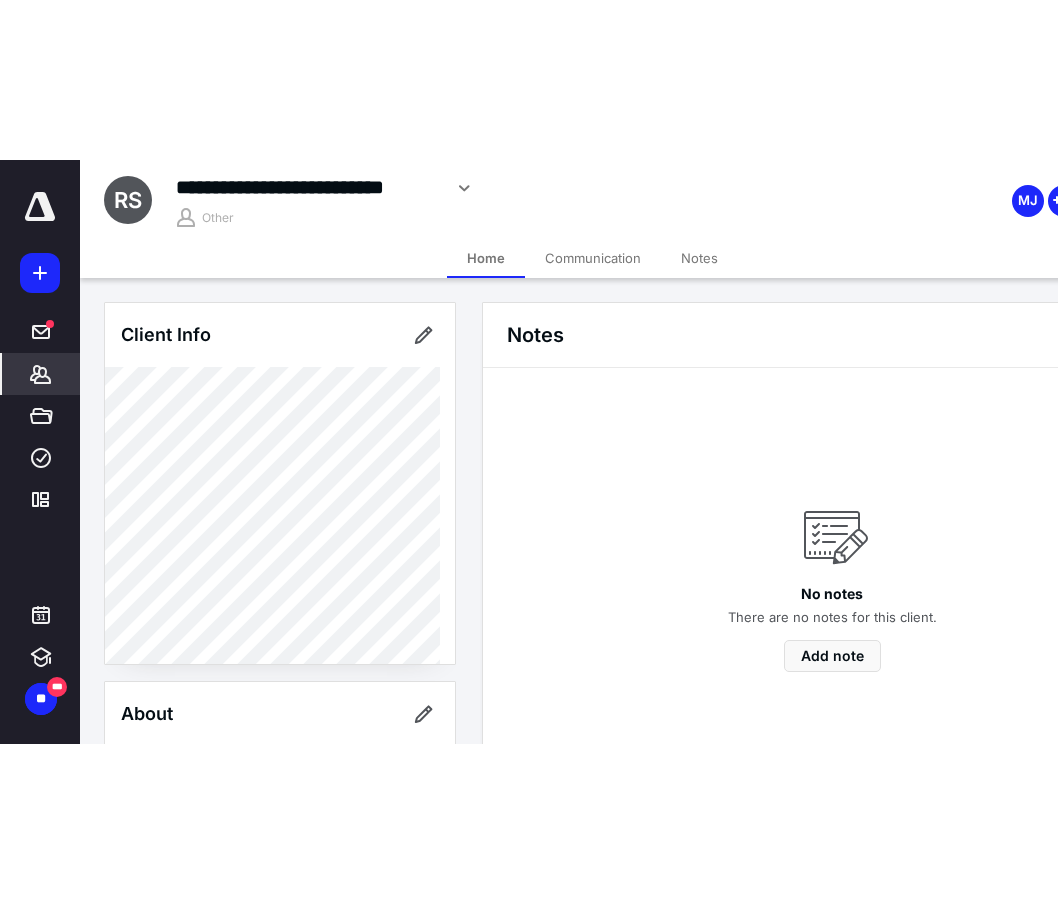 scroll, scrollTop: 0, scrollLeft: 0, axis: both 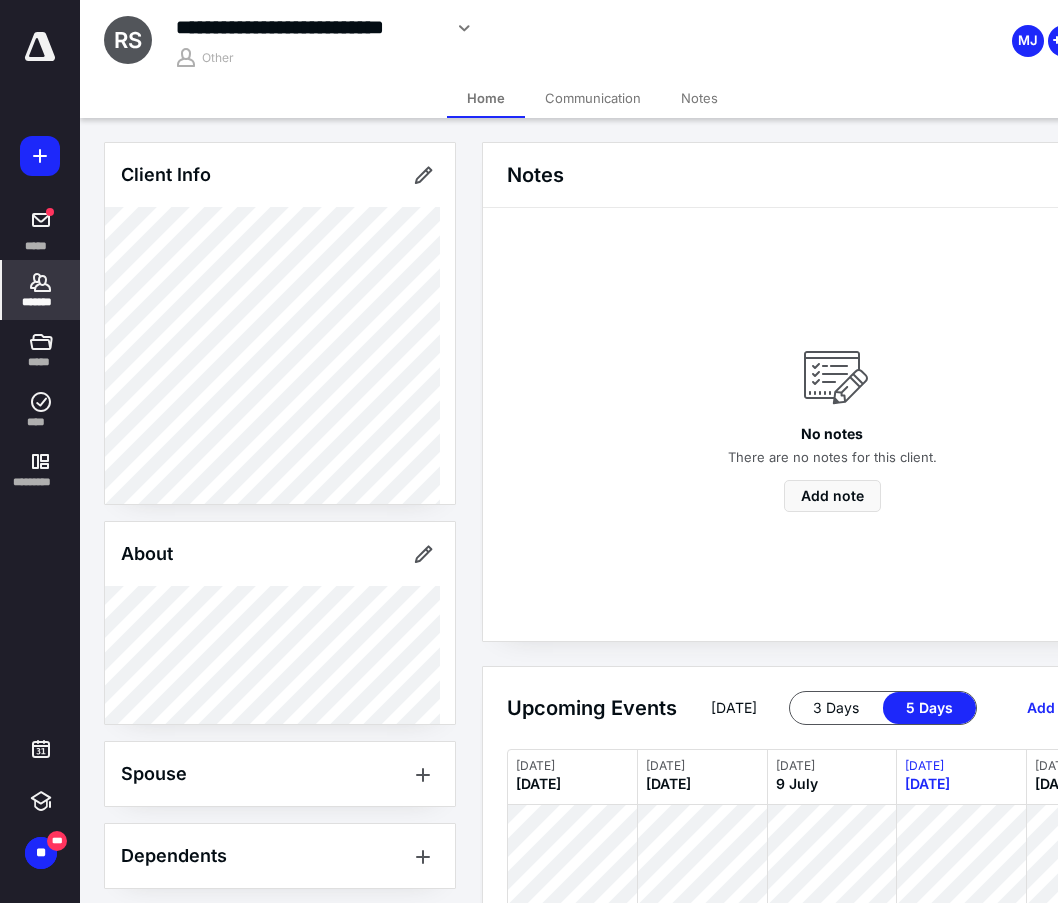 click on "**********" at bounding box center [462, 28] 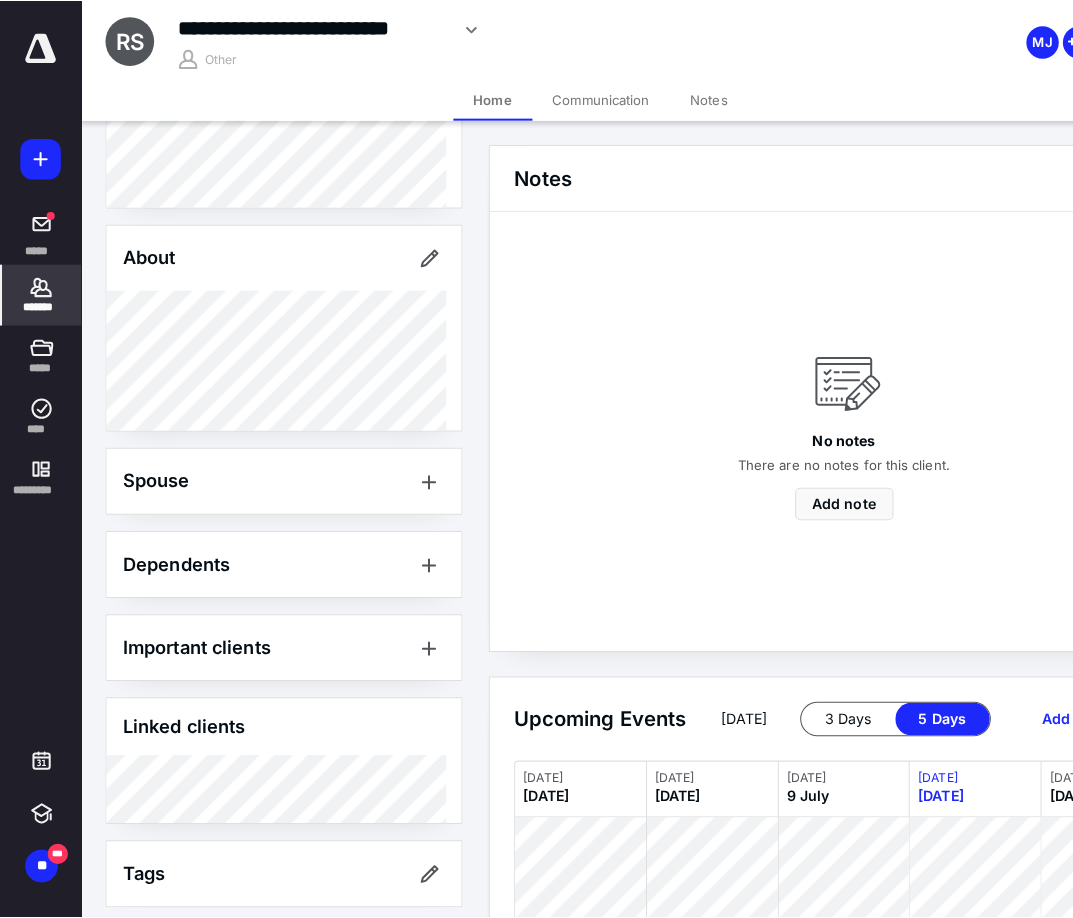 scroll, scrollTop: 315, scrollLeft: 0, axis: vertical 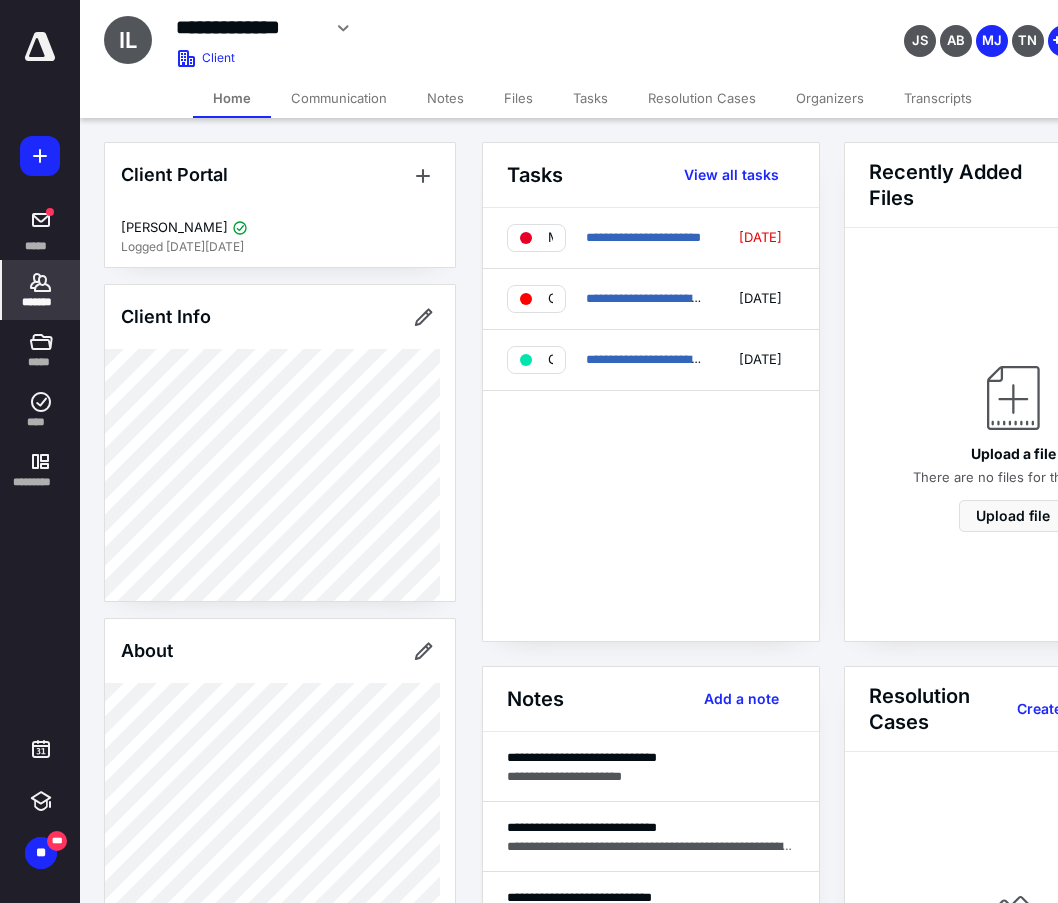 click on "Notes" at bounding box center [445, 98] 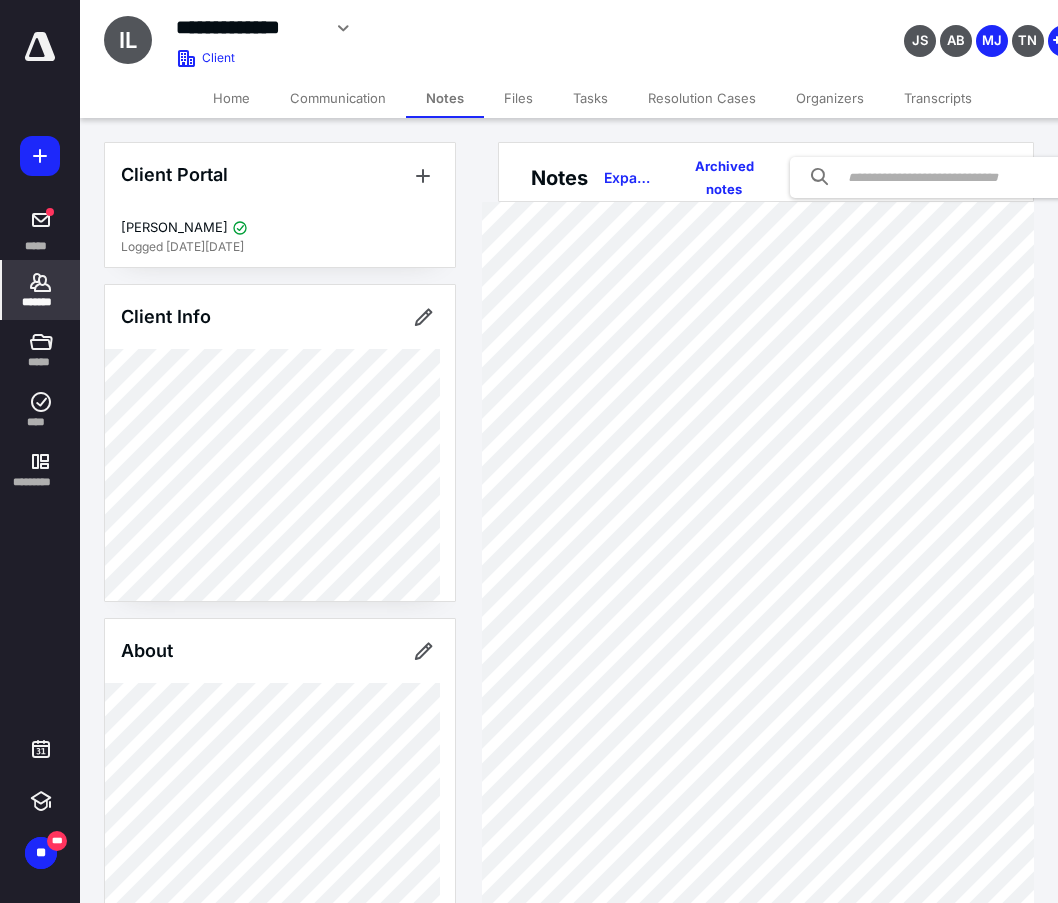 click on "Home" at bounding box center (231, 98) 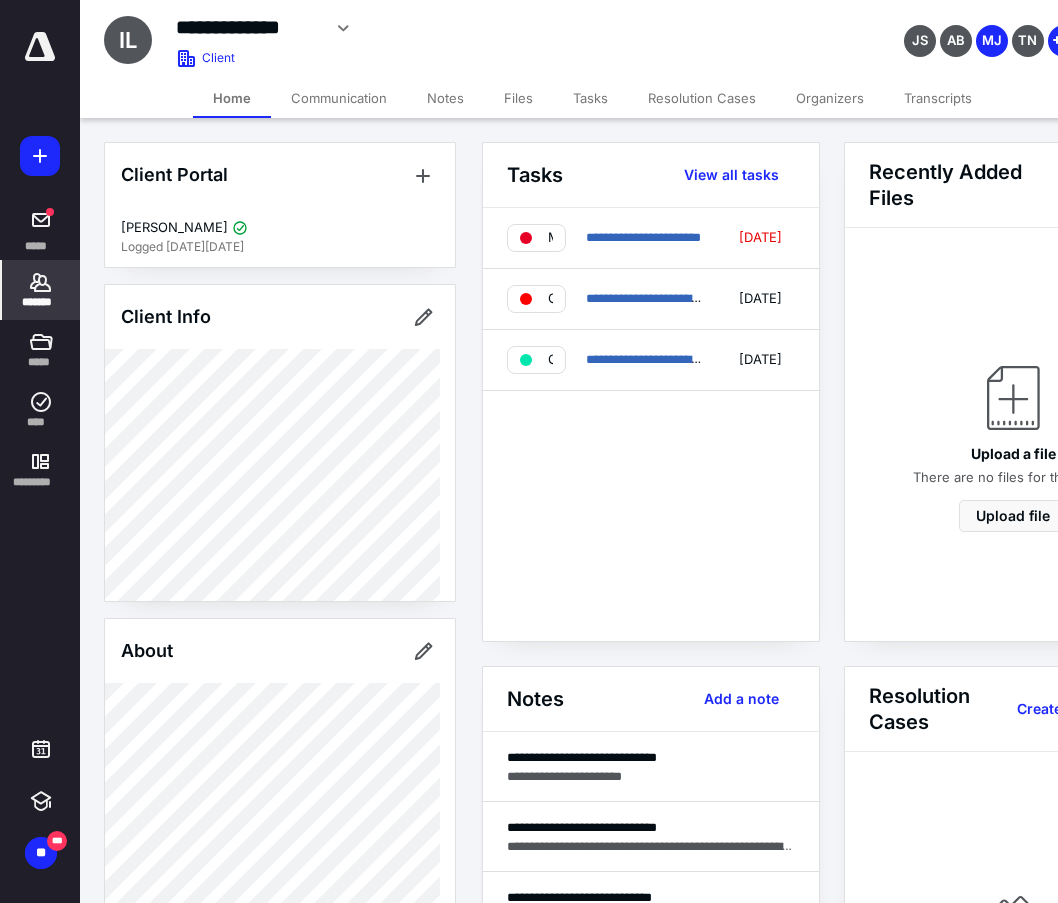 click on "Notes" at bounding box center (445, 98) 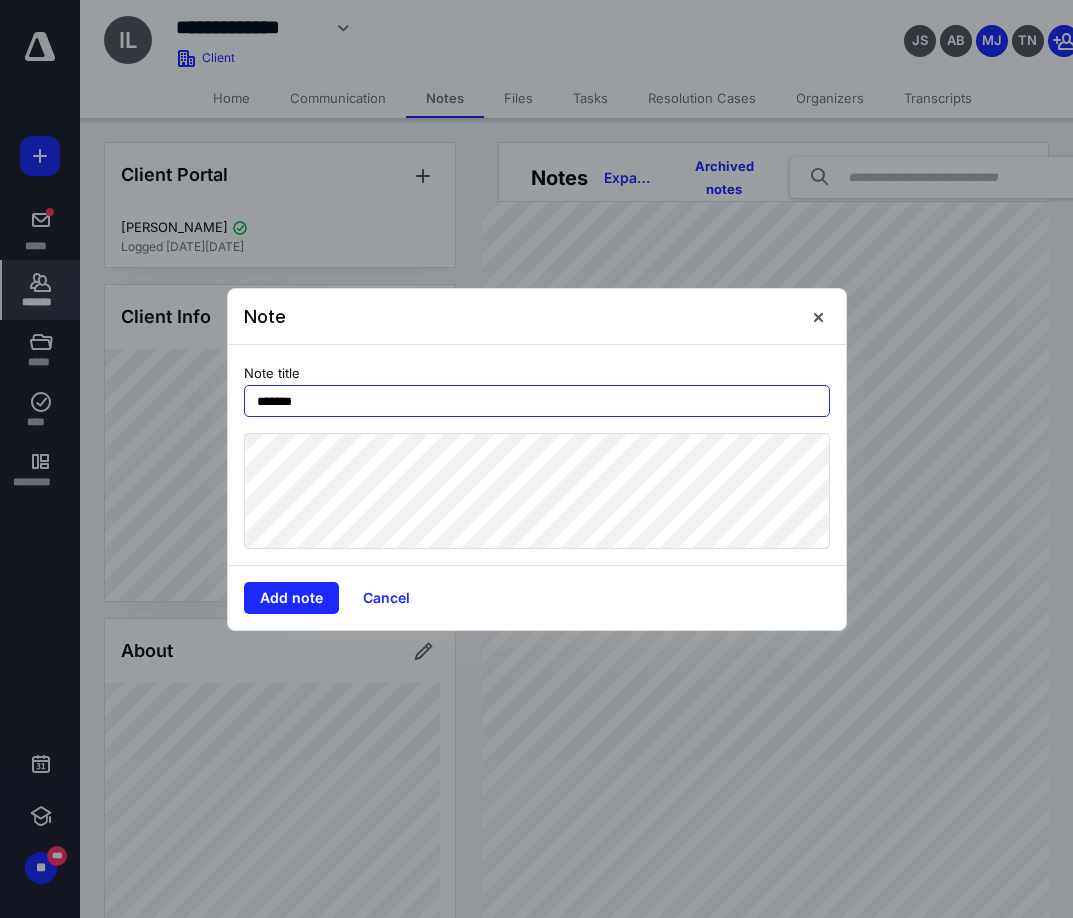 click on "*******" at bounding box center [537, 401] 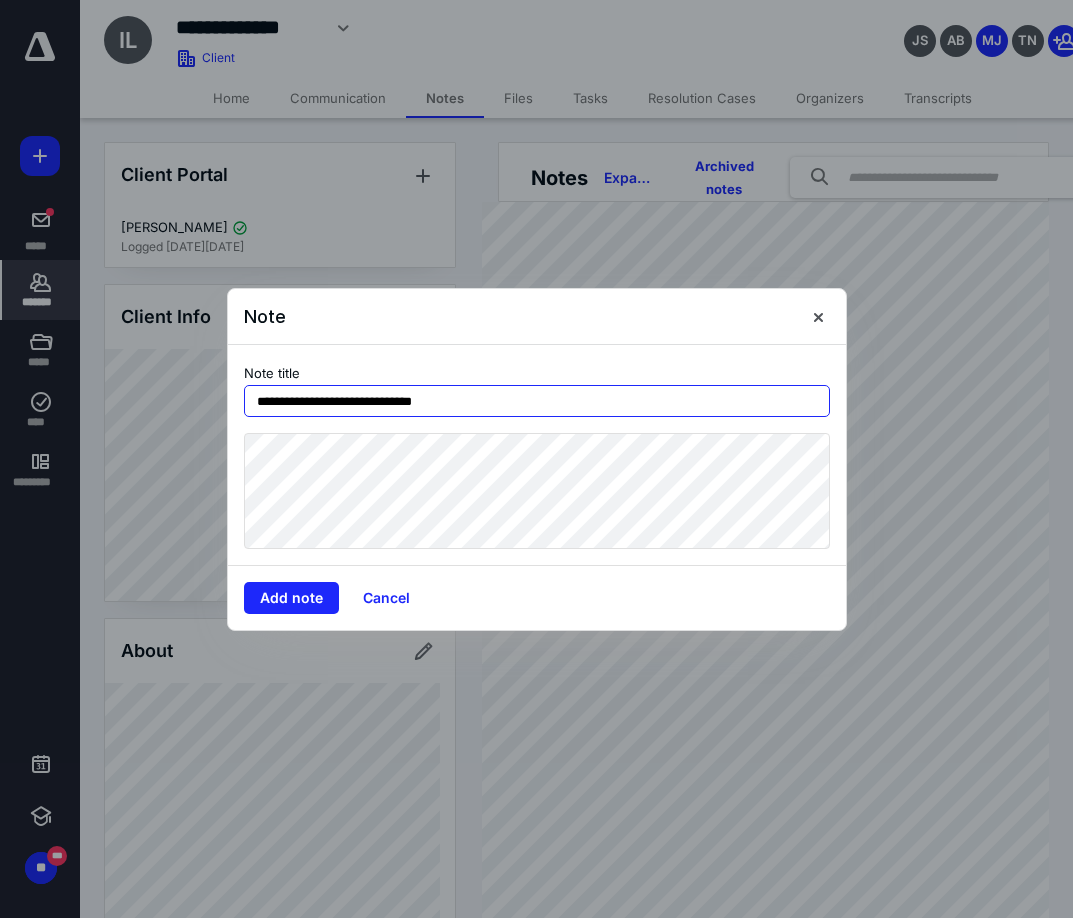 type on "**********" 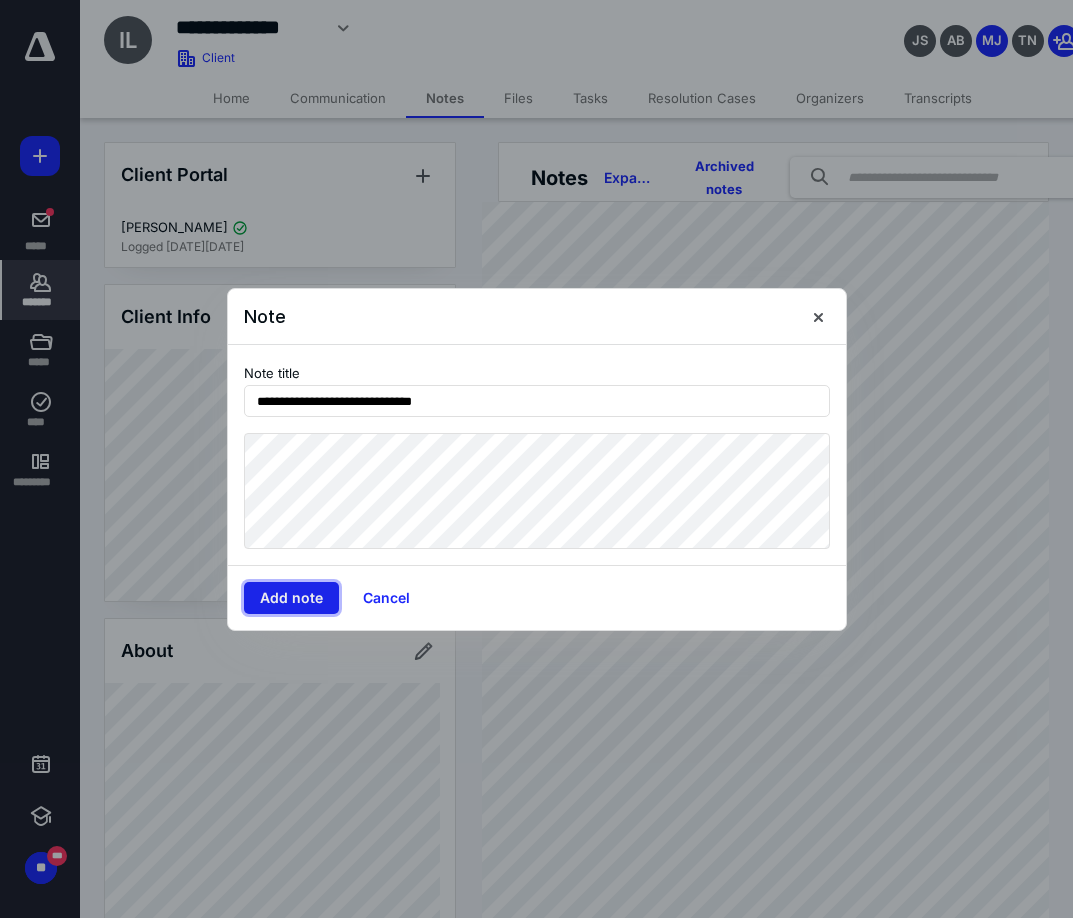 click on "Add note" at bounding box center (291, 598) 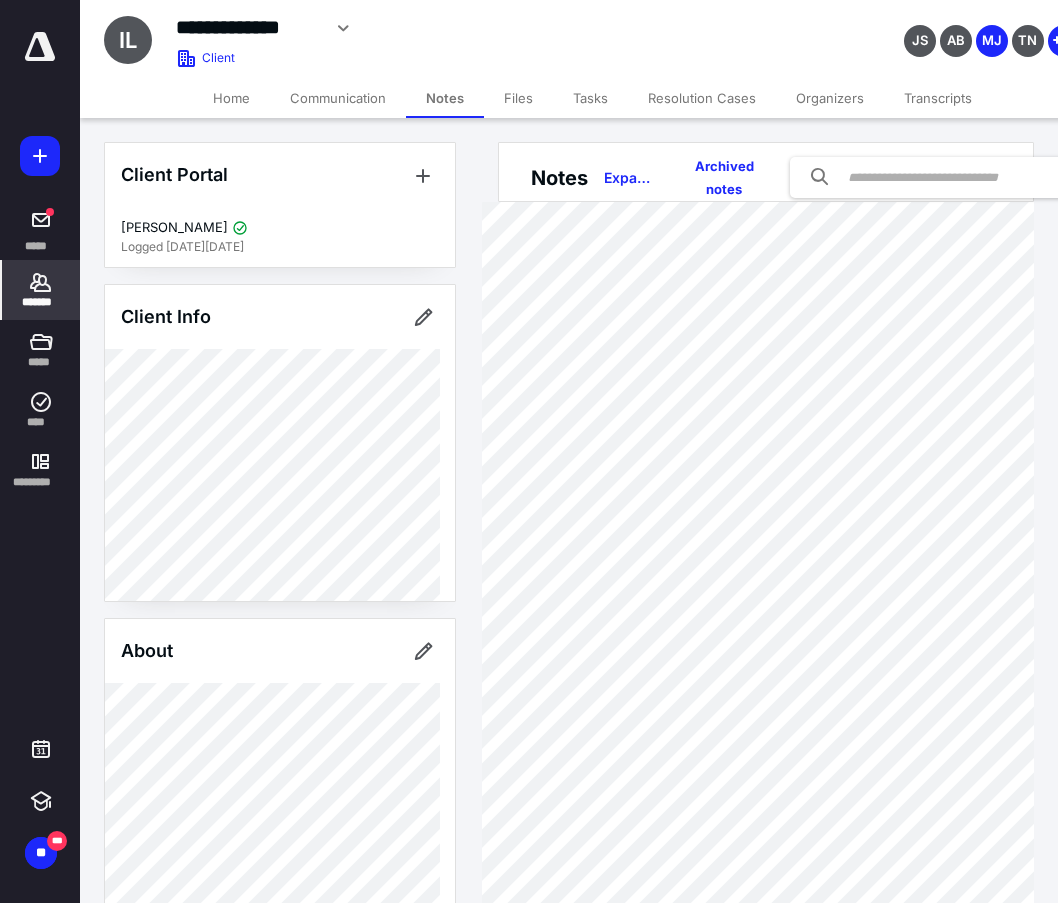 click on "**********" at bounding box center (426, 25) 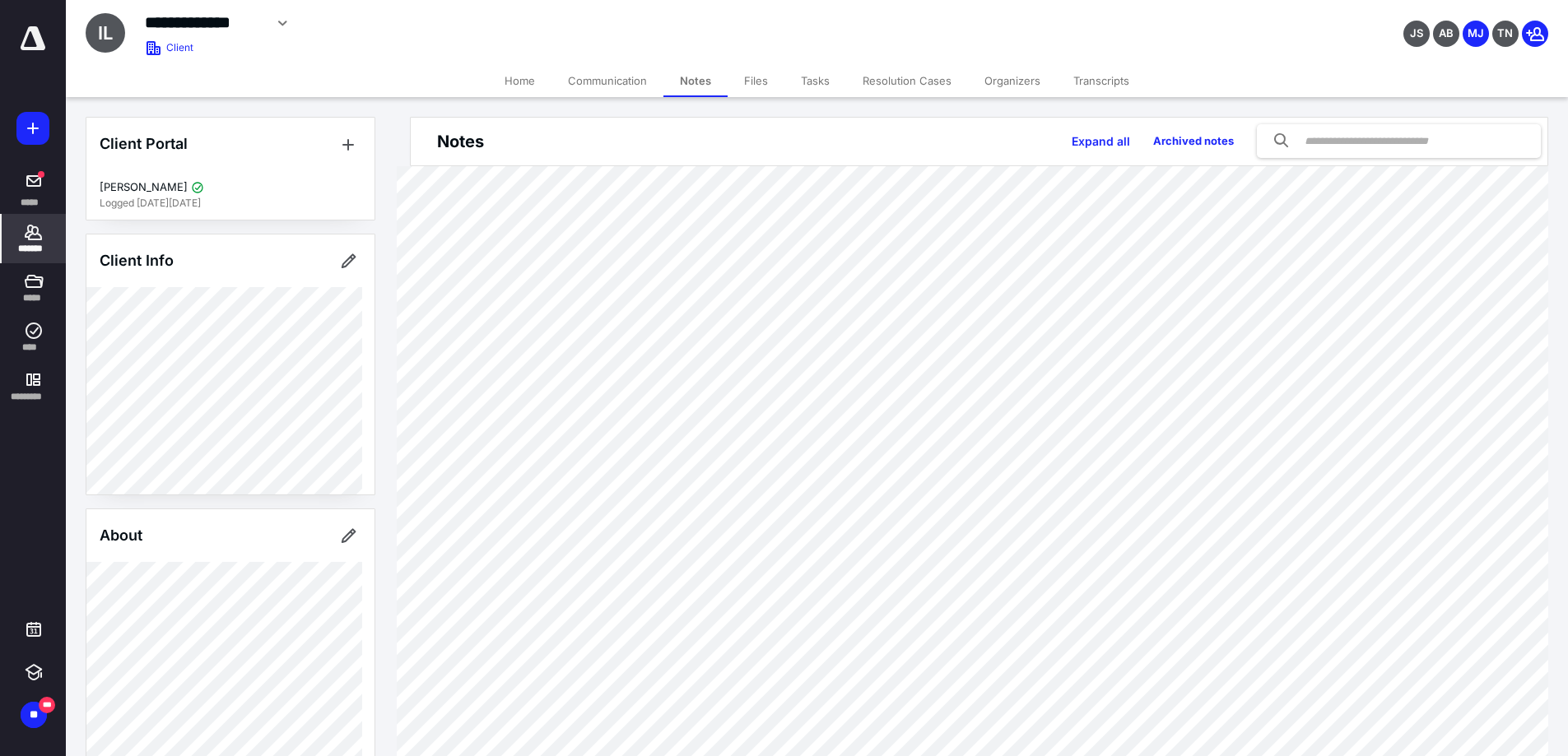 click on "Home" at bounding box center [519, 81] 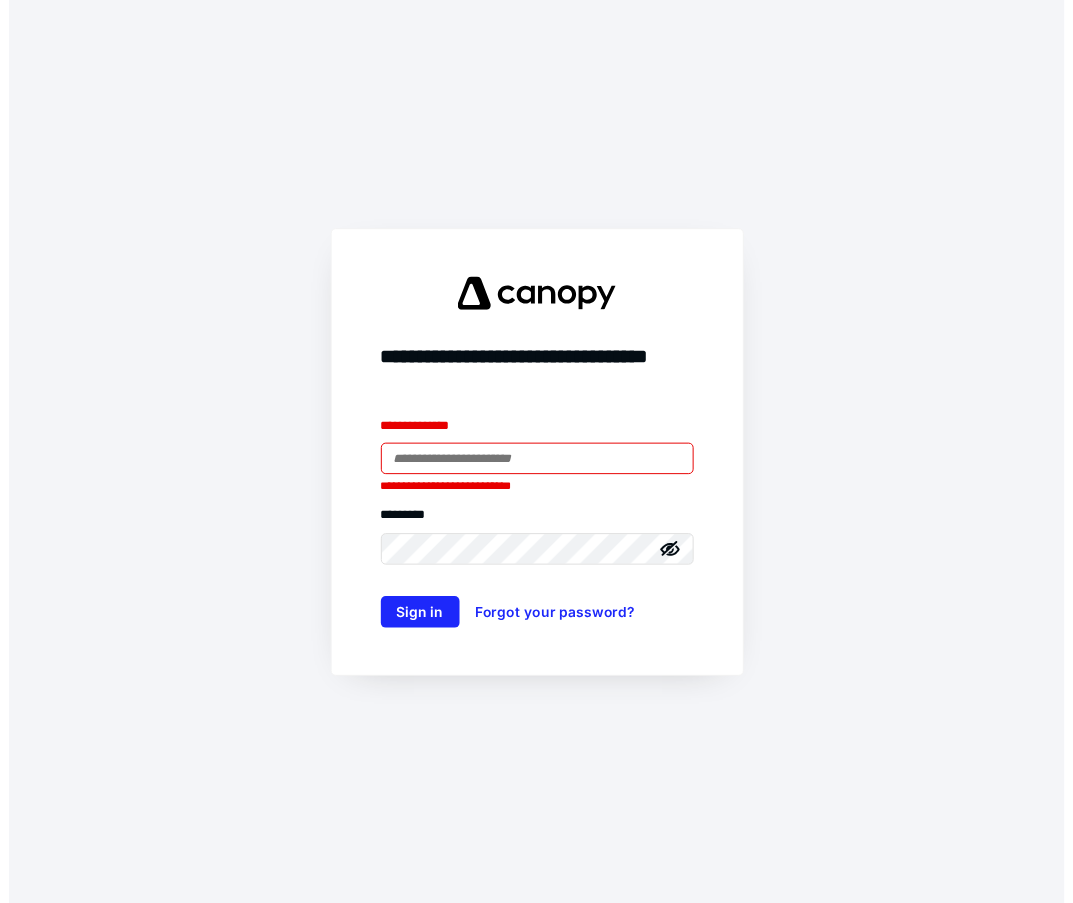 scroll, scrollTop: 0, scrollLeft: 0, axis: both 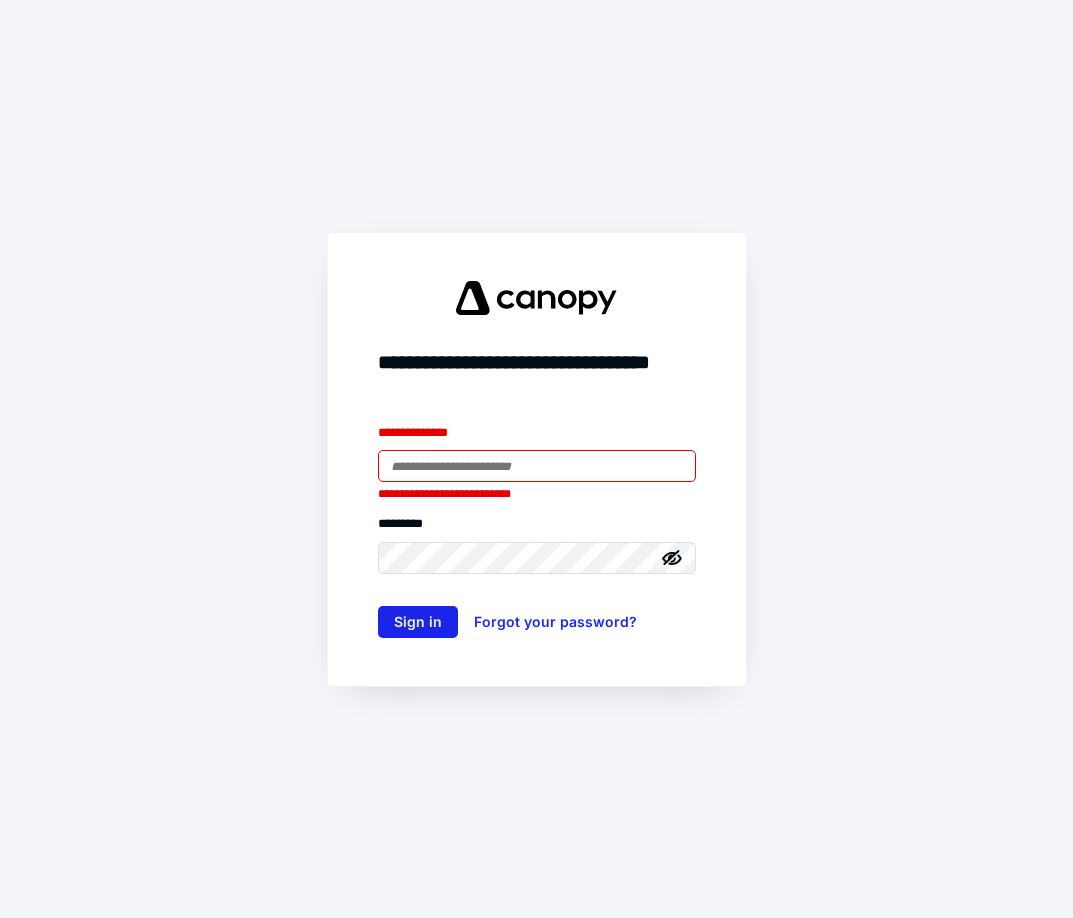 type on "**********" 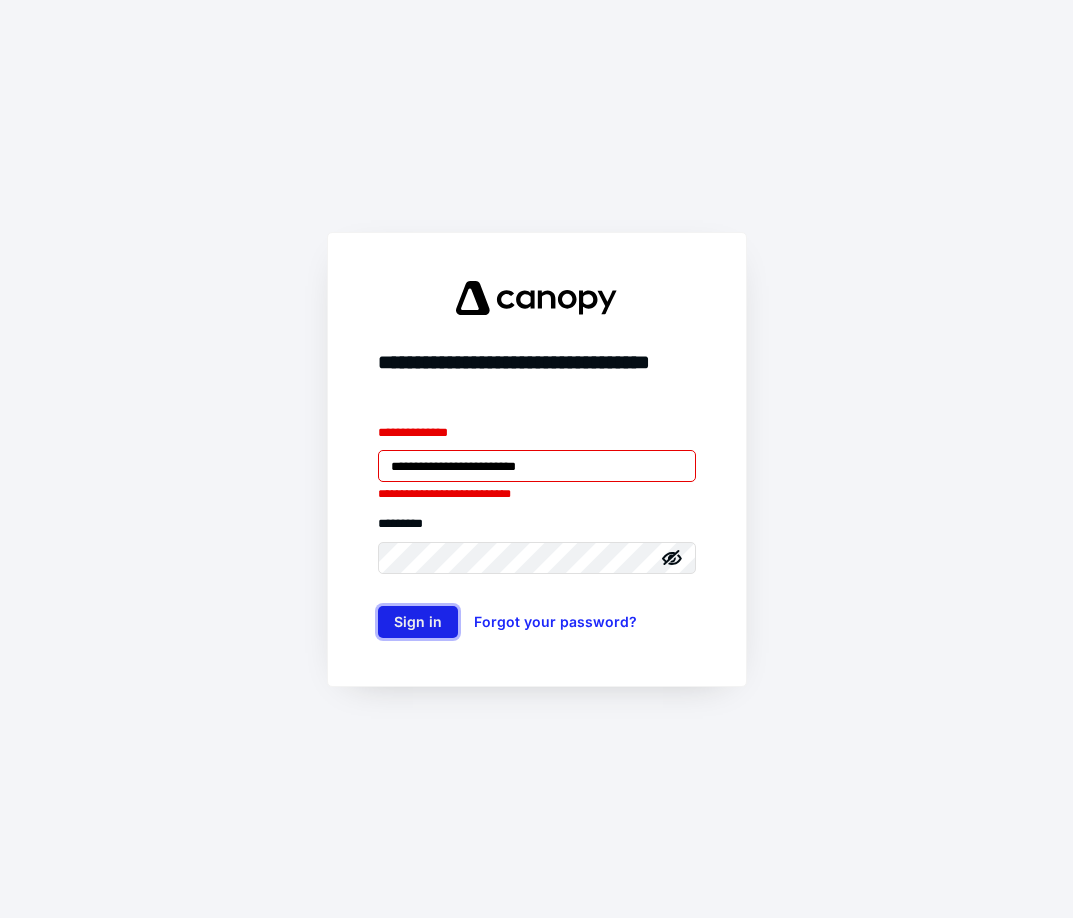 click on "Sign in" at bounding box center (418, 622) 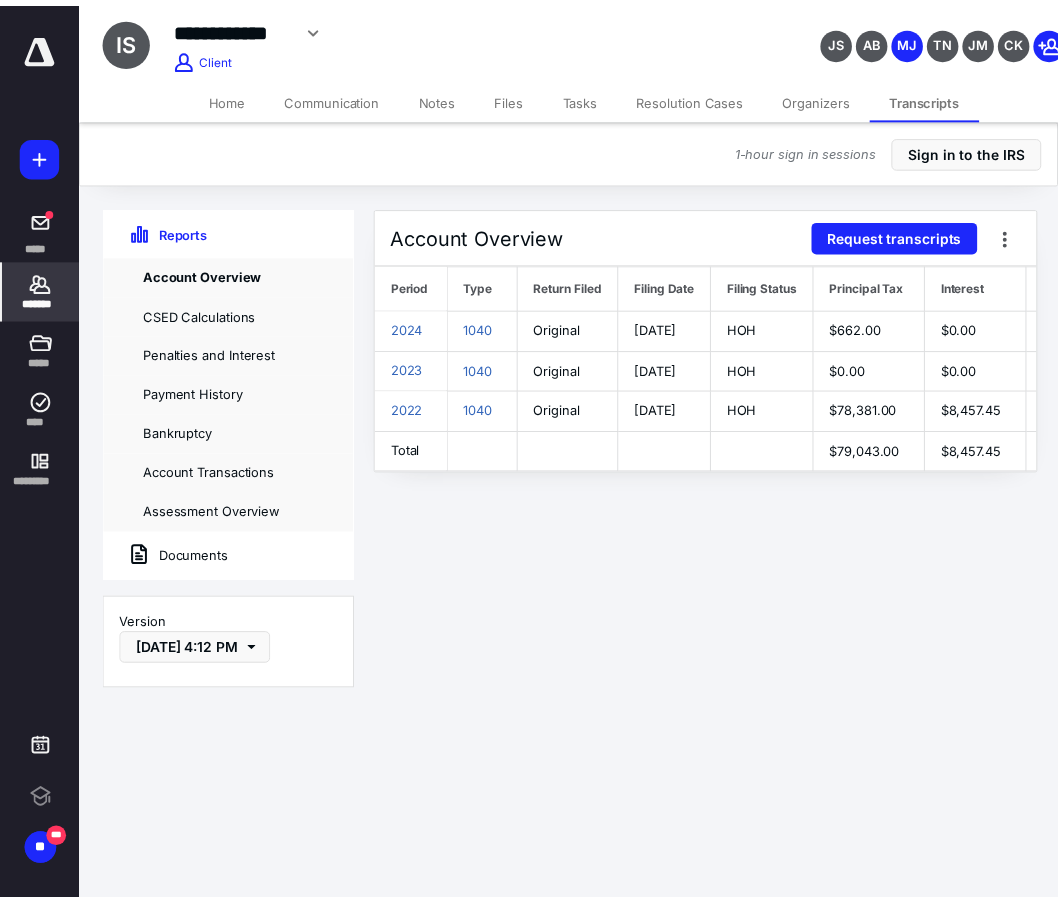 scroll, scrollTop: 0, scrollLeft: 0, axis: both 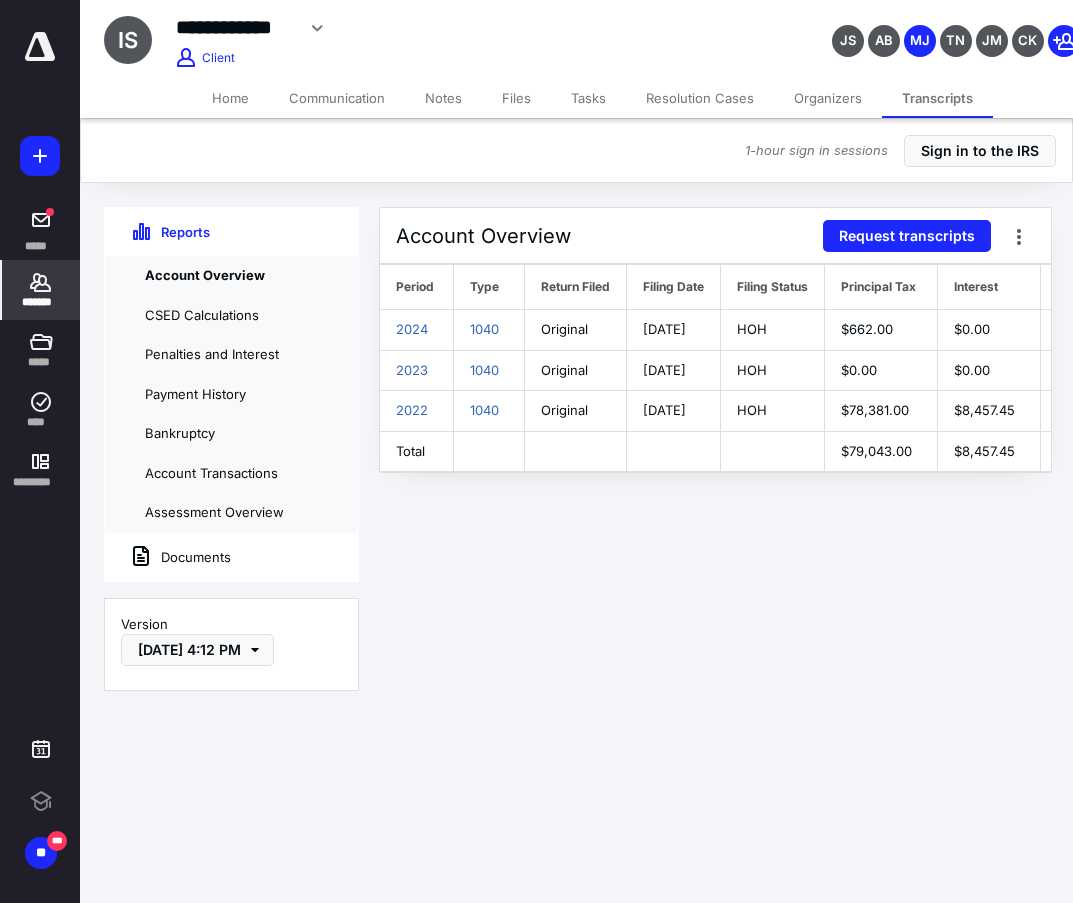 click on "Home" at bounding box center (230, 98) 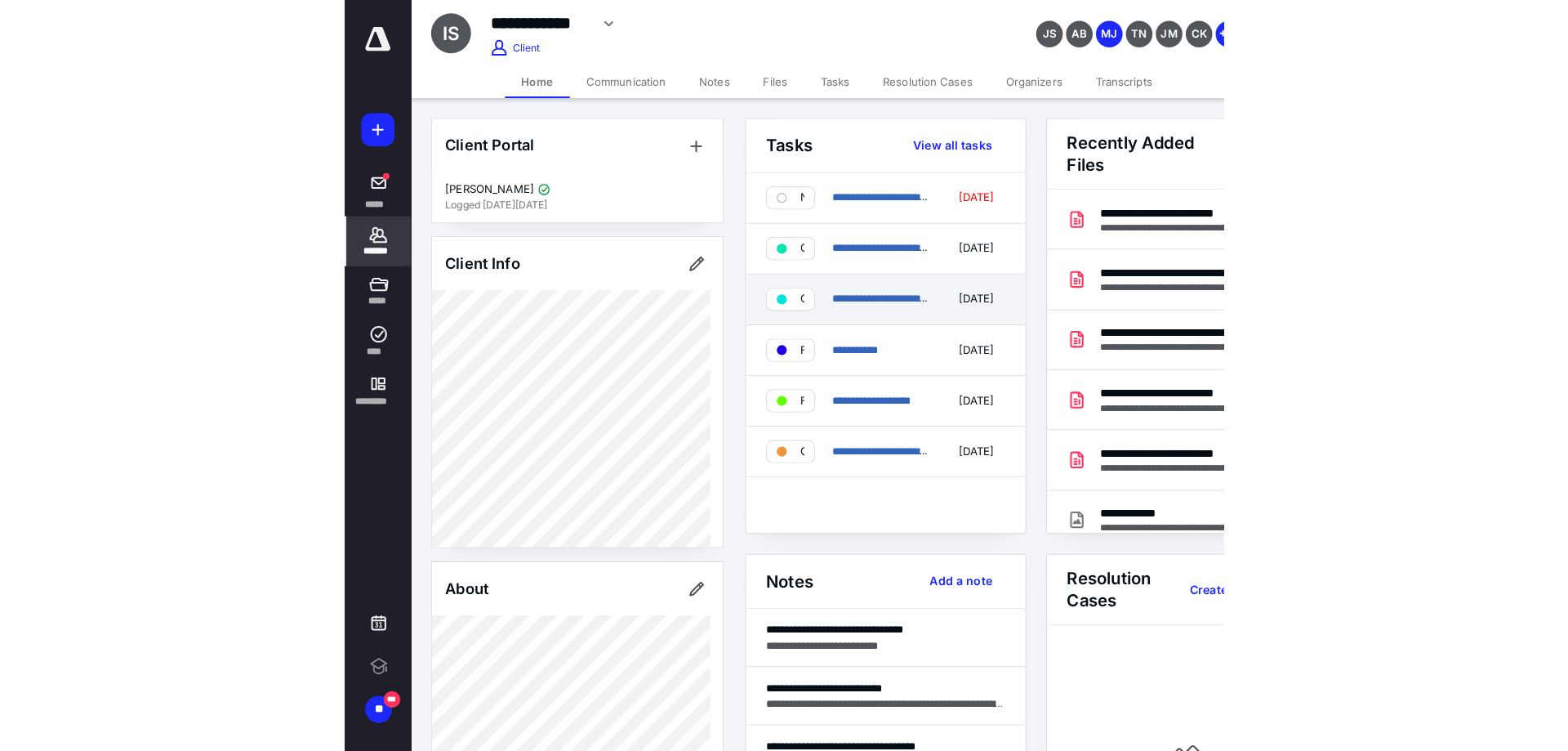 scroll, scrollTop: 0, scrollLeft: 0, axis: both 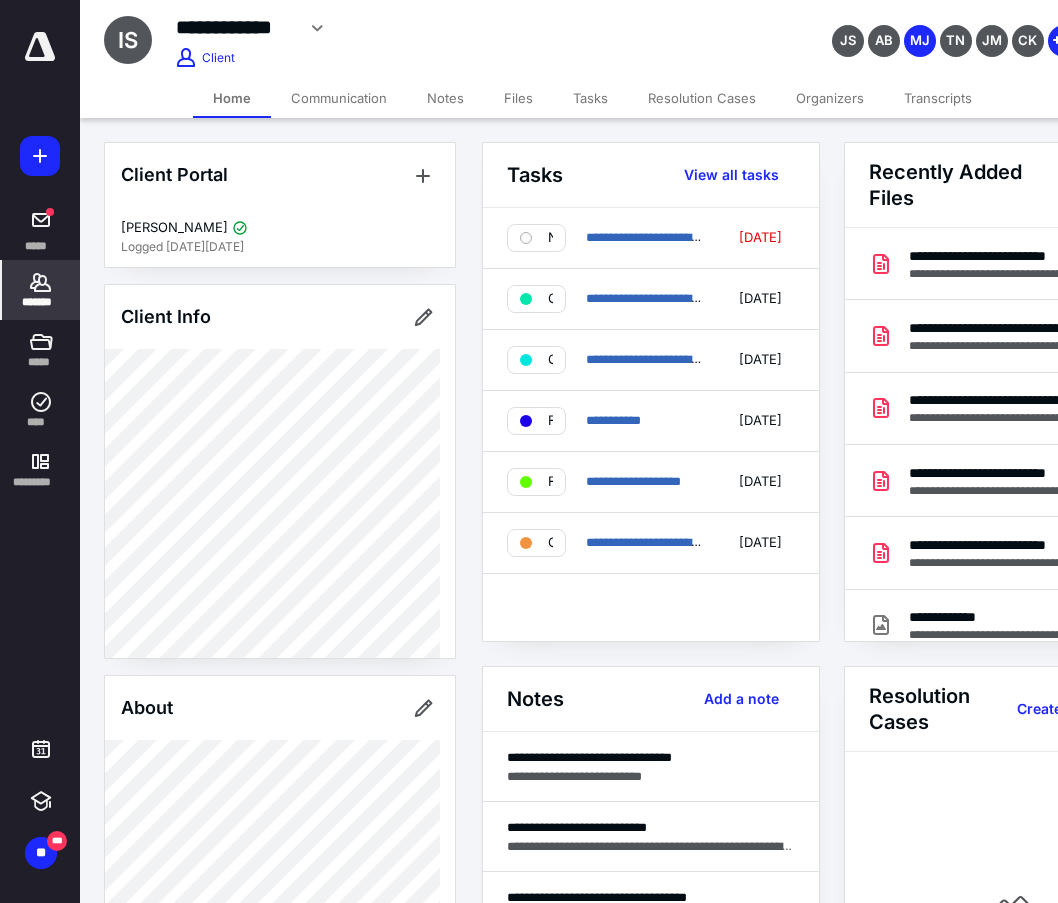 click on "Notes" at bounding box center [445, 98] 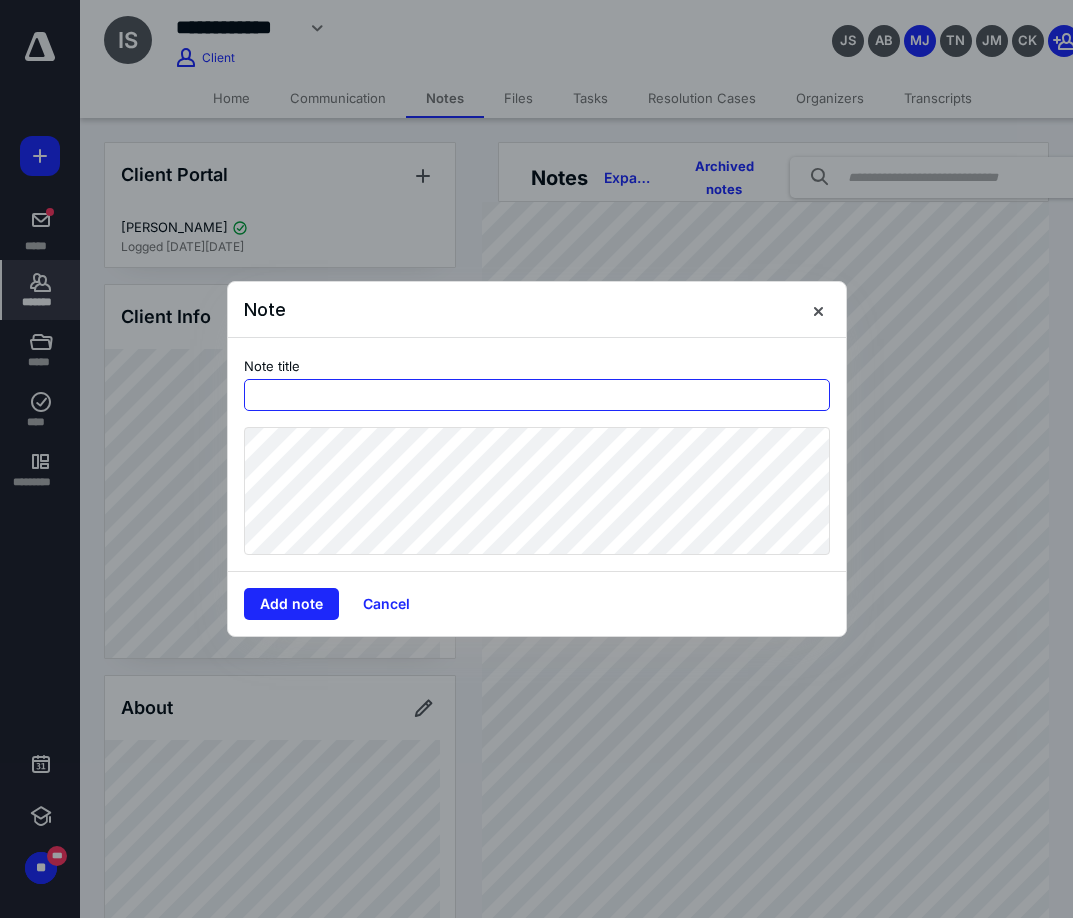 click at bounding box center [537, 395] 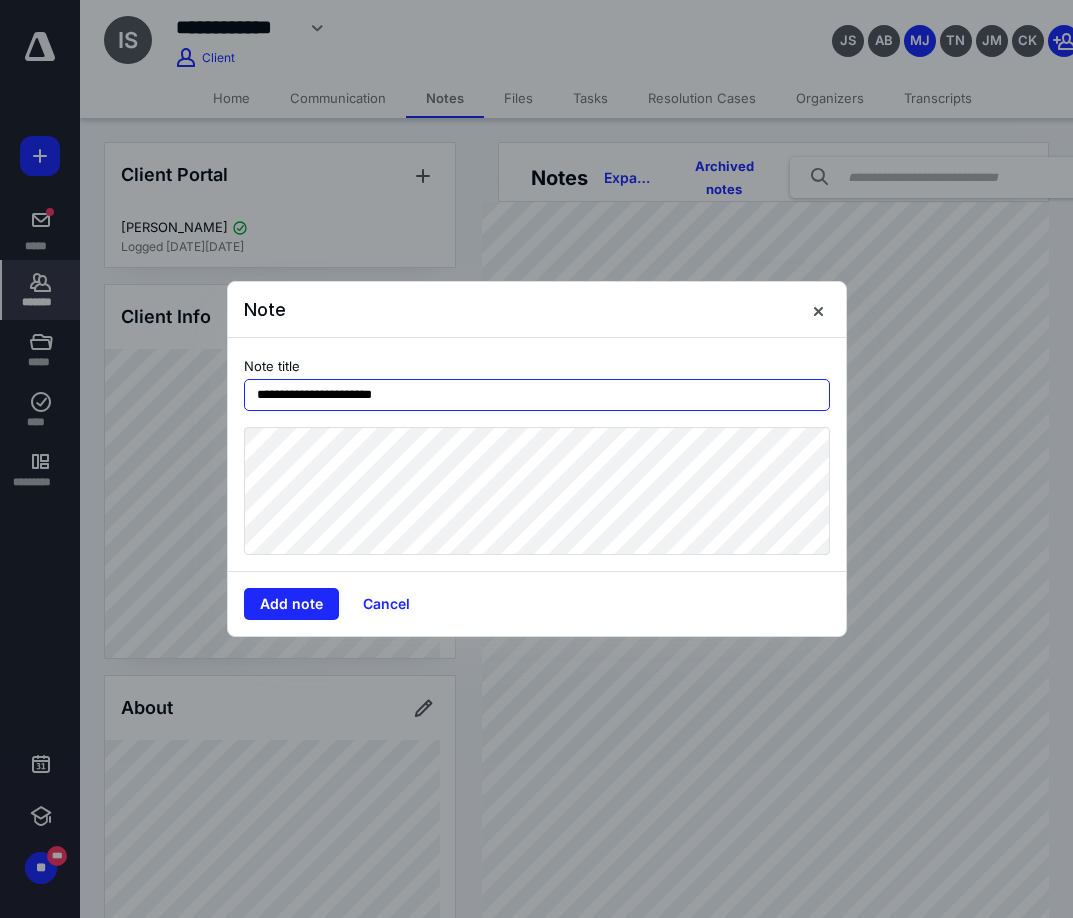 type on "**********" 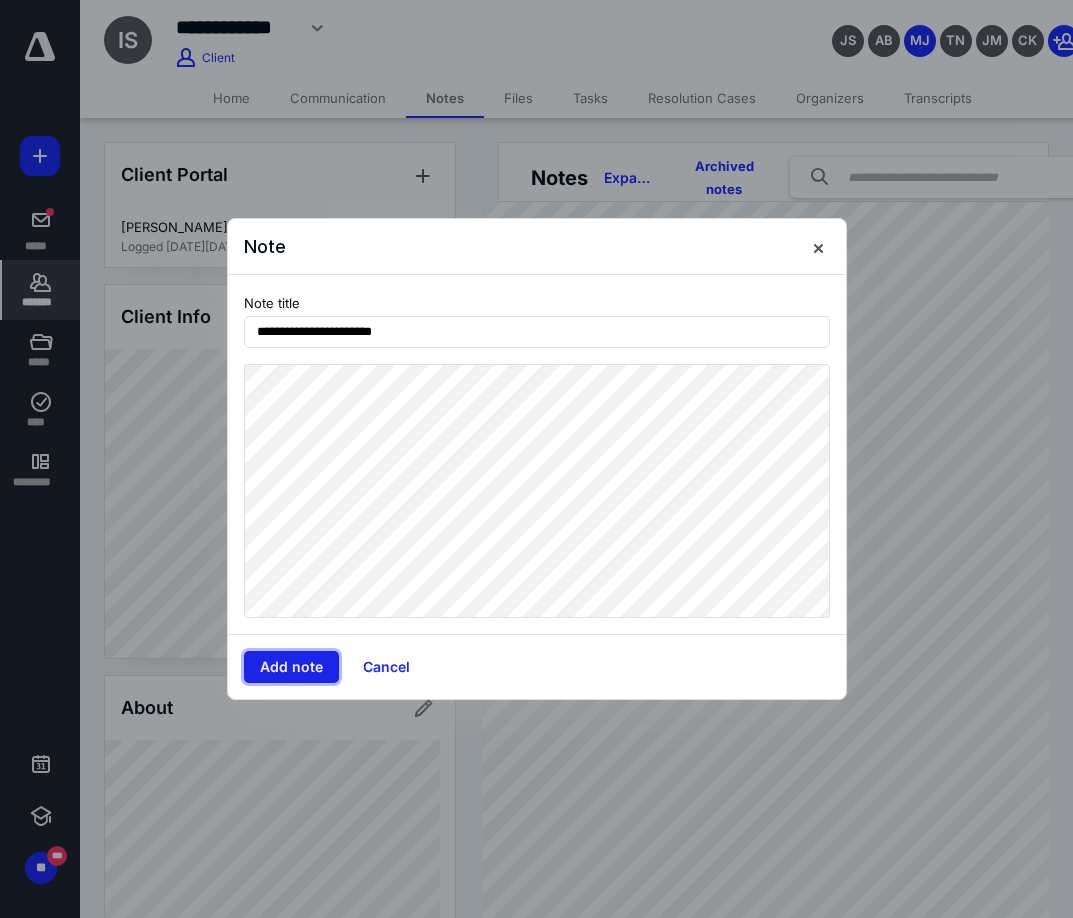 click on "Add note" at bounding box center [291, 667] 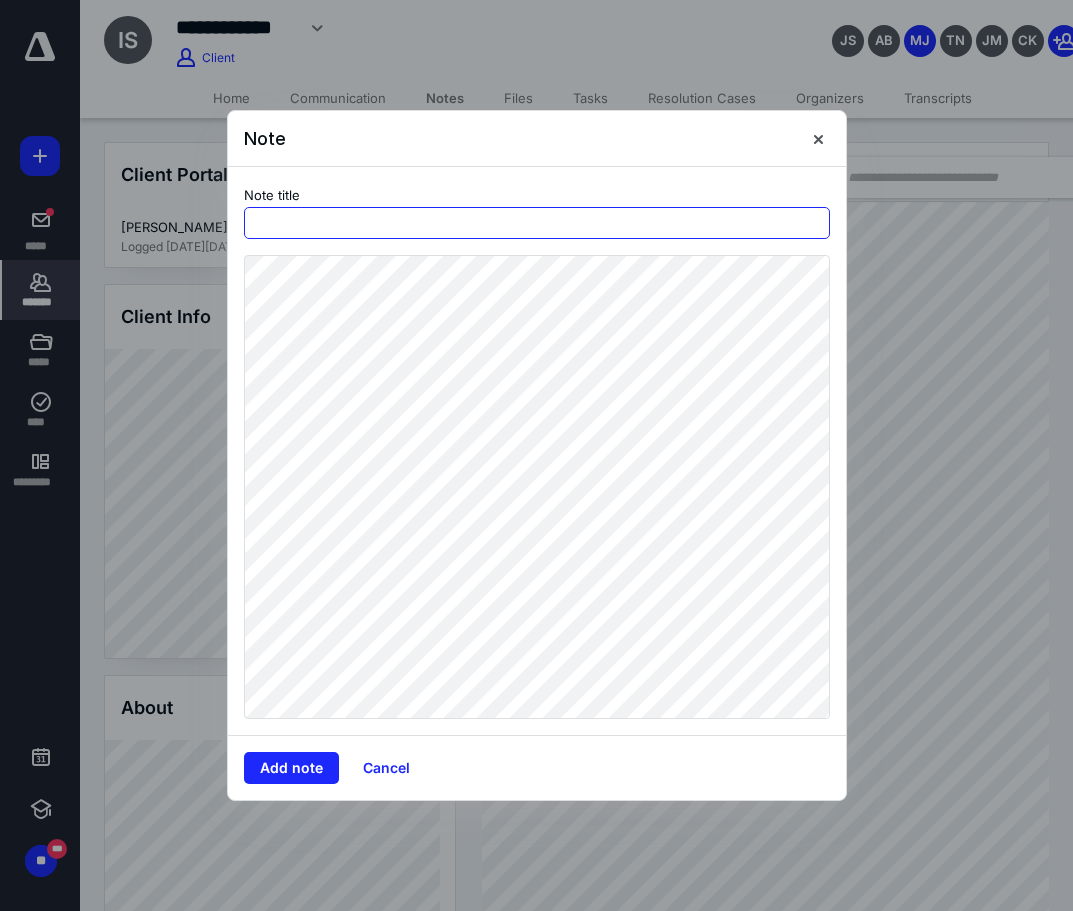 click at bounding box center [537, 223] 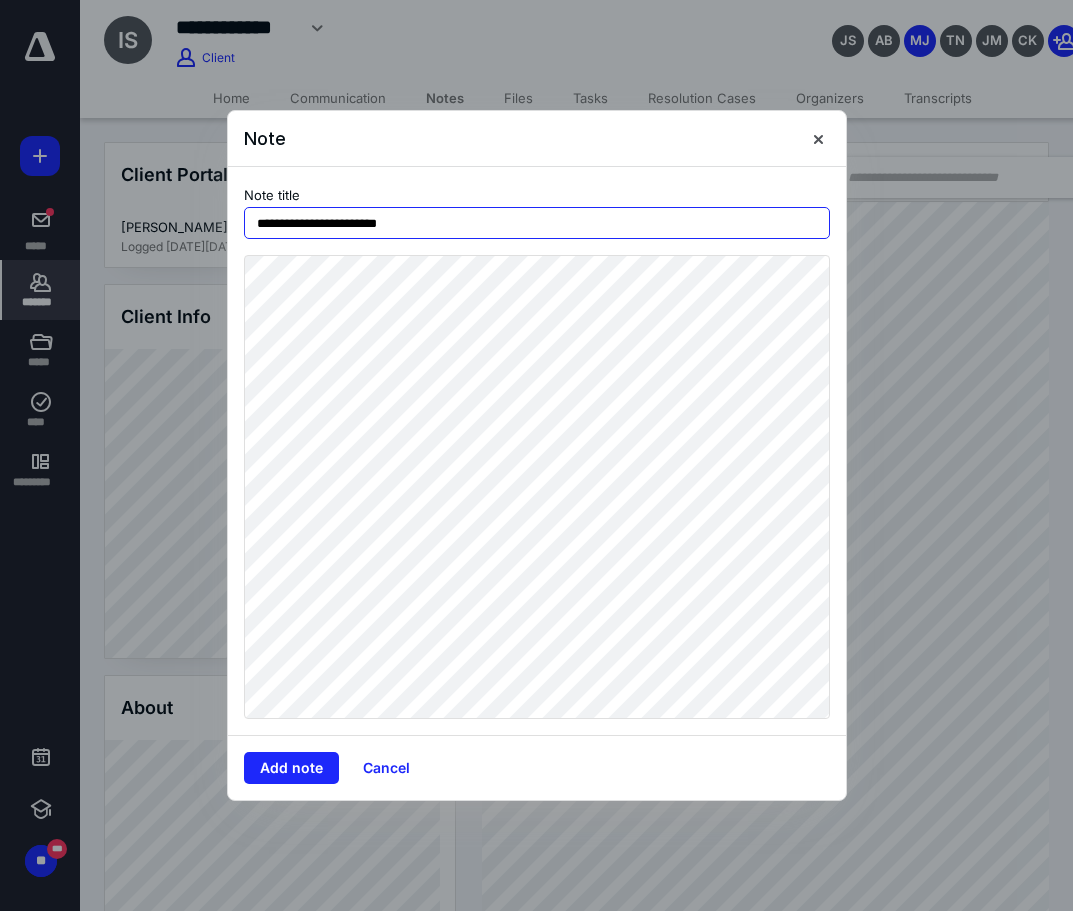 type on "**********" 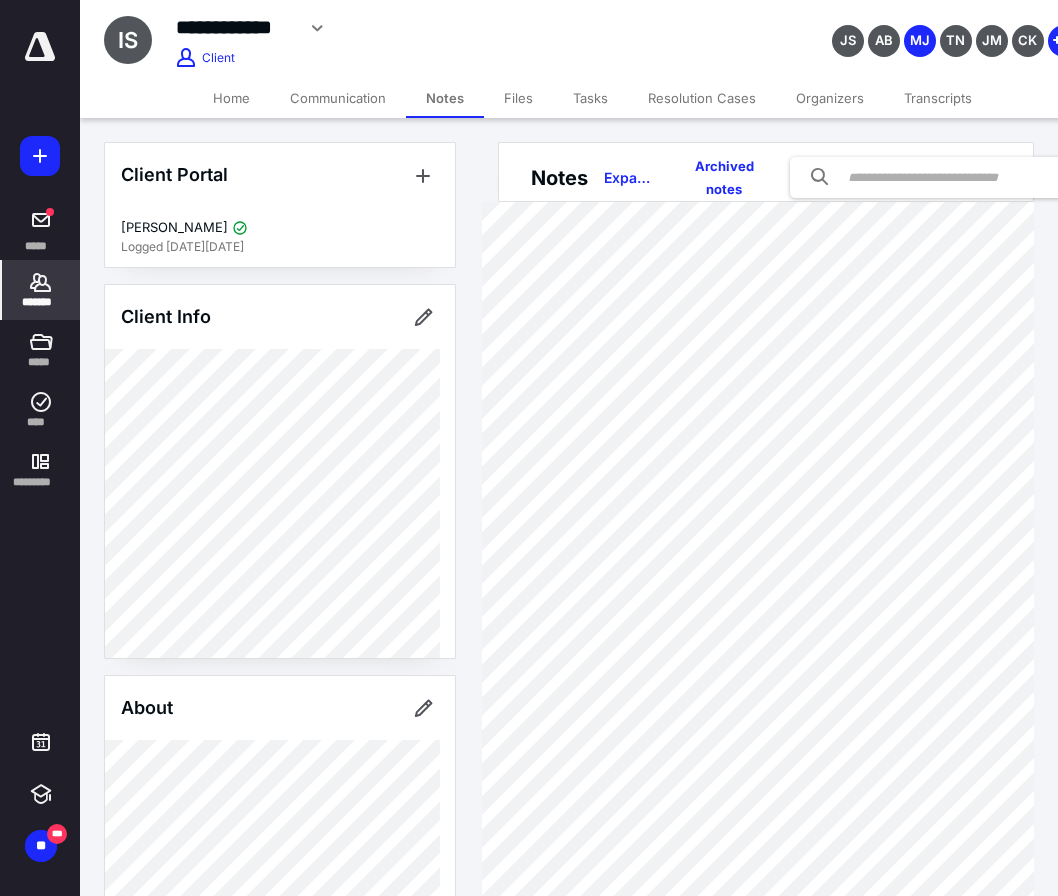 click on "**********" at bounding box center (462, 28) 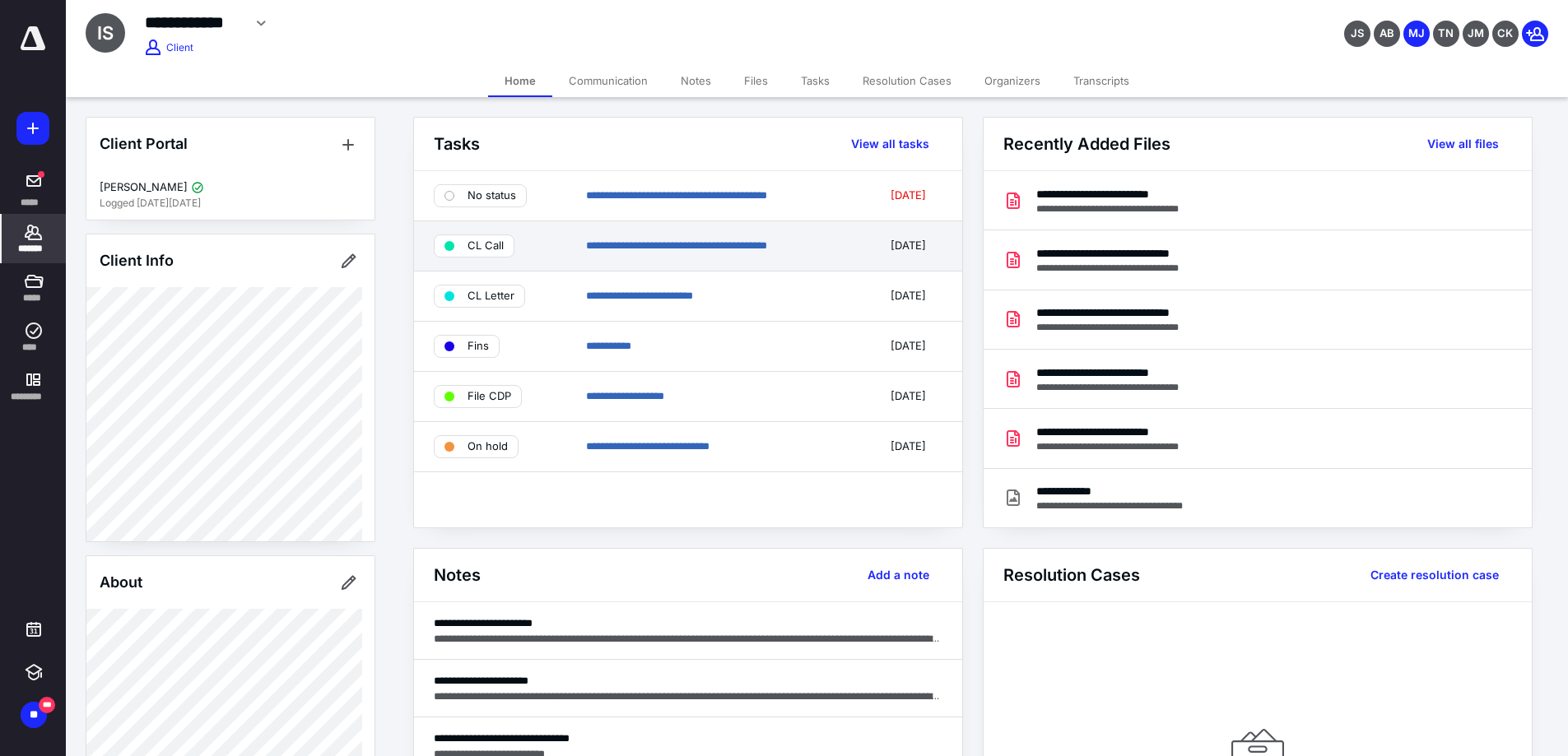 click on "CL Call" at bounding box center (474, 246) 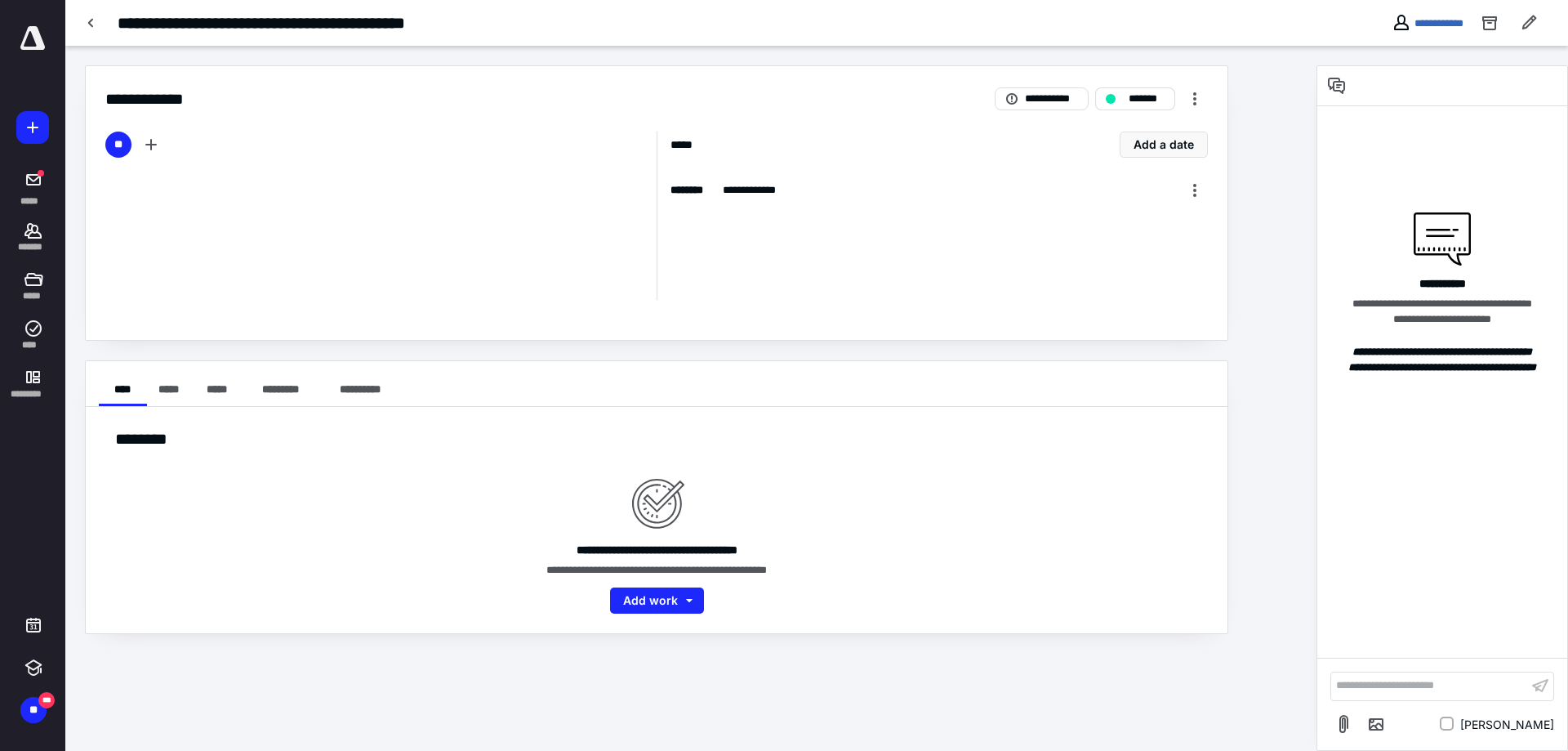 click on "*******" at bounding box center (1135, 99) 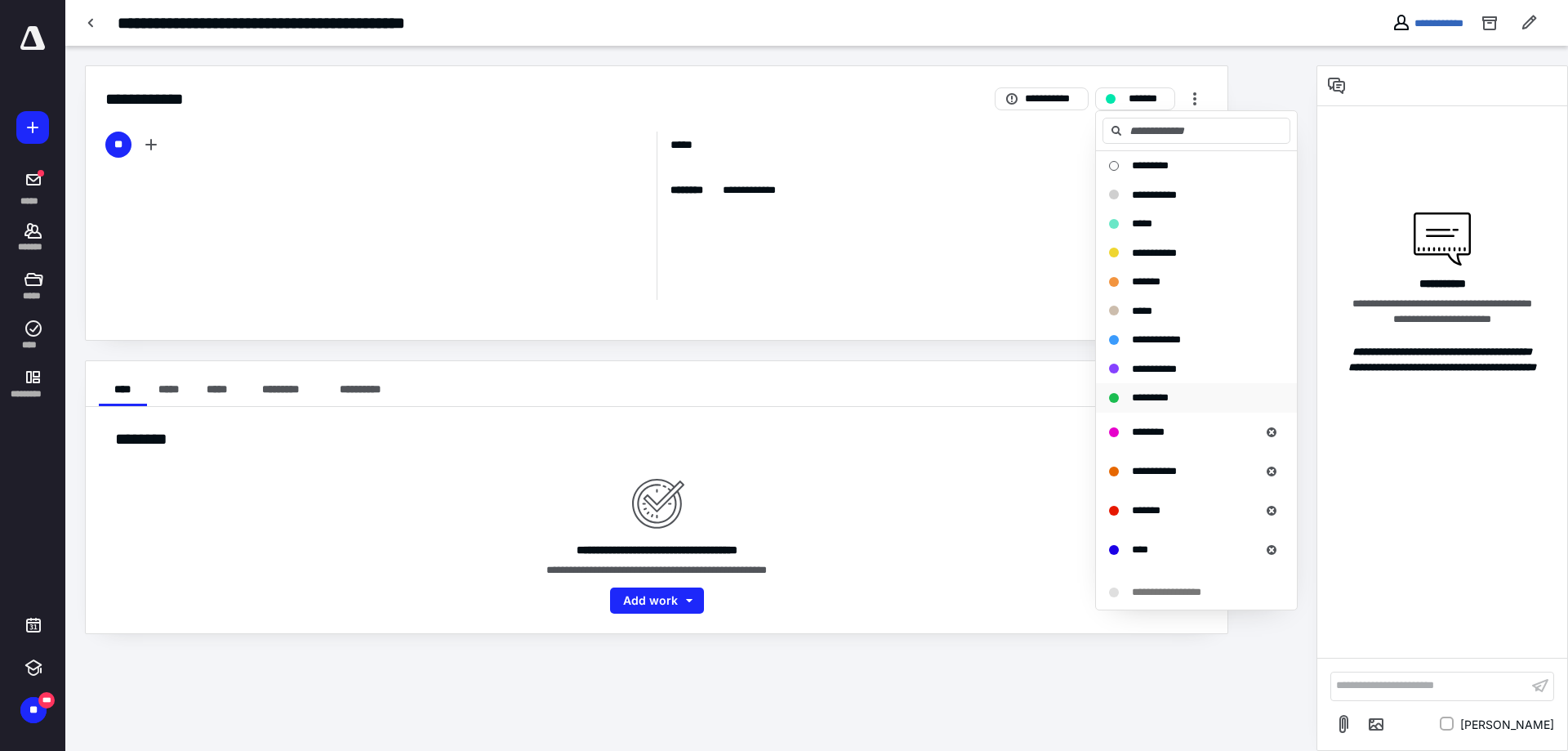 click on "*********" at bounding box center (1187, 398) 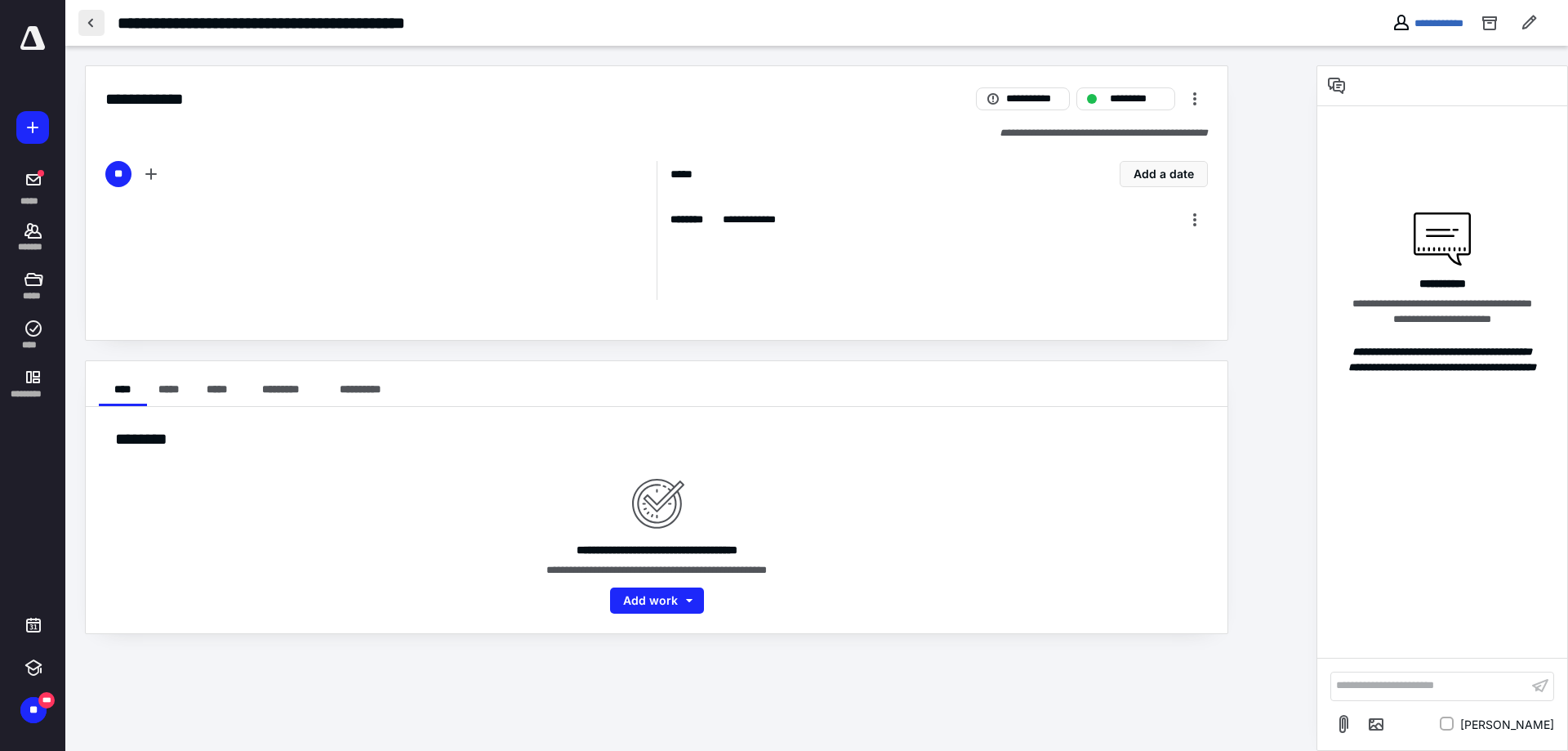 click at bounding box center (91, 23) 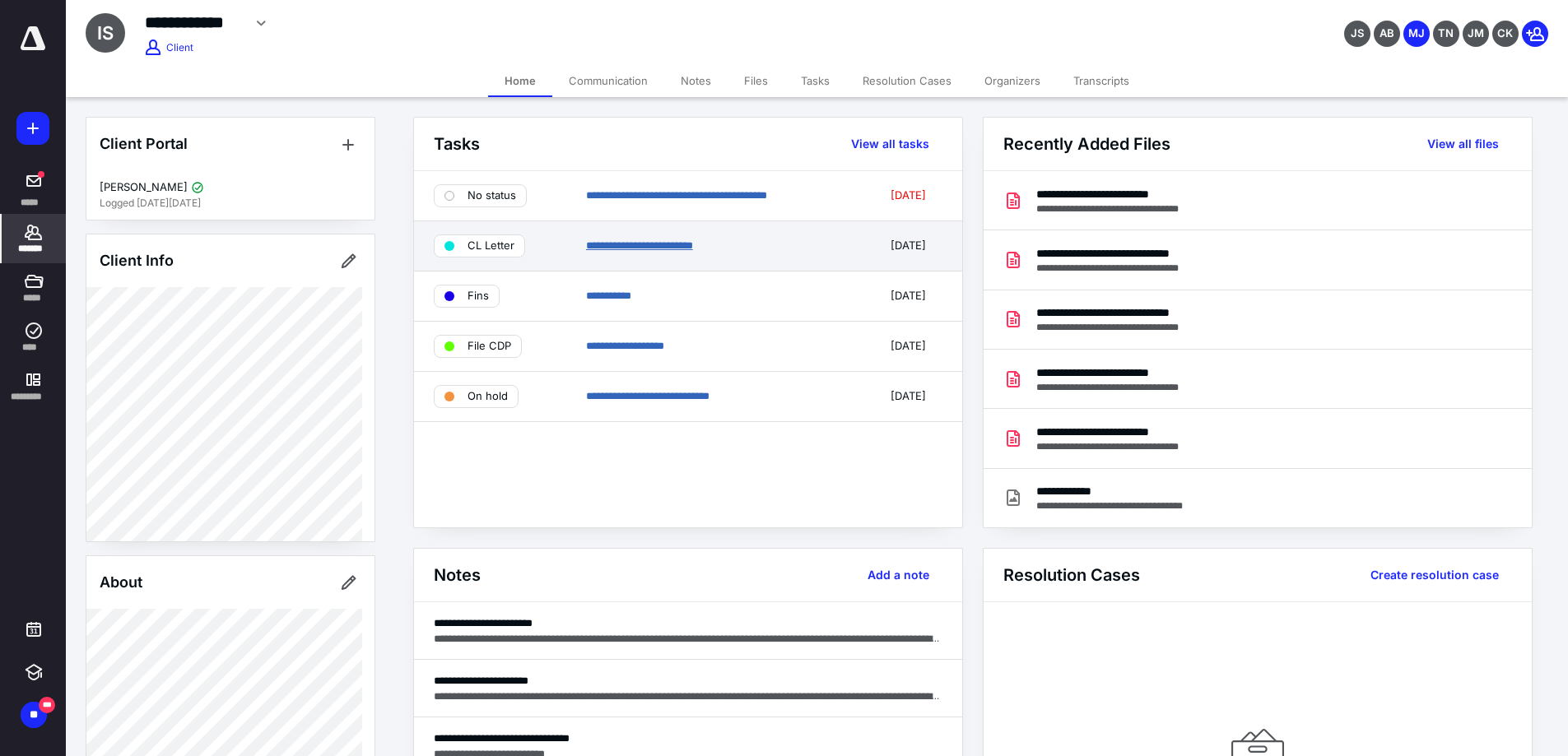 click on "**********" at bounding box center [640, 245] 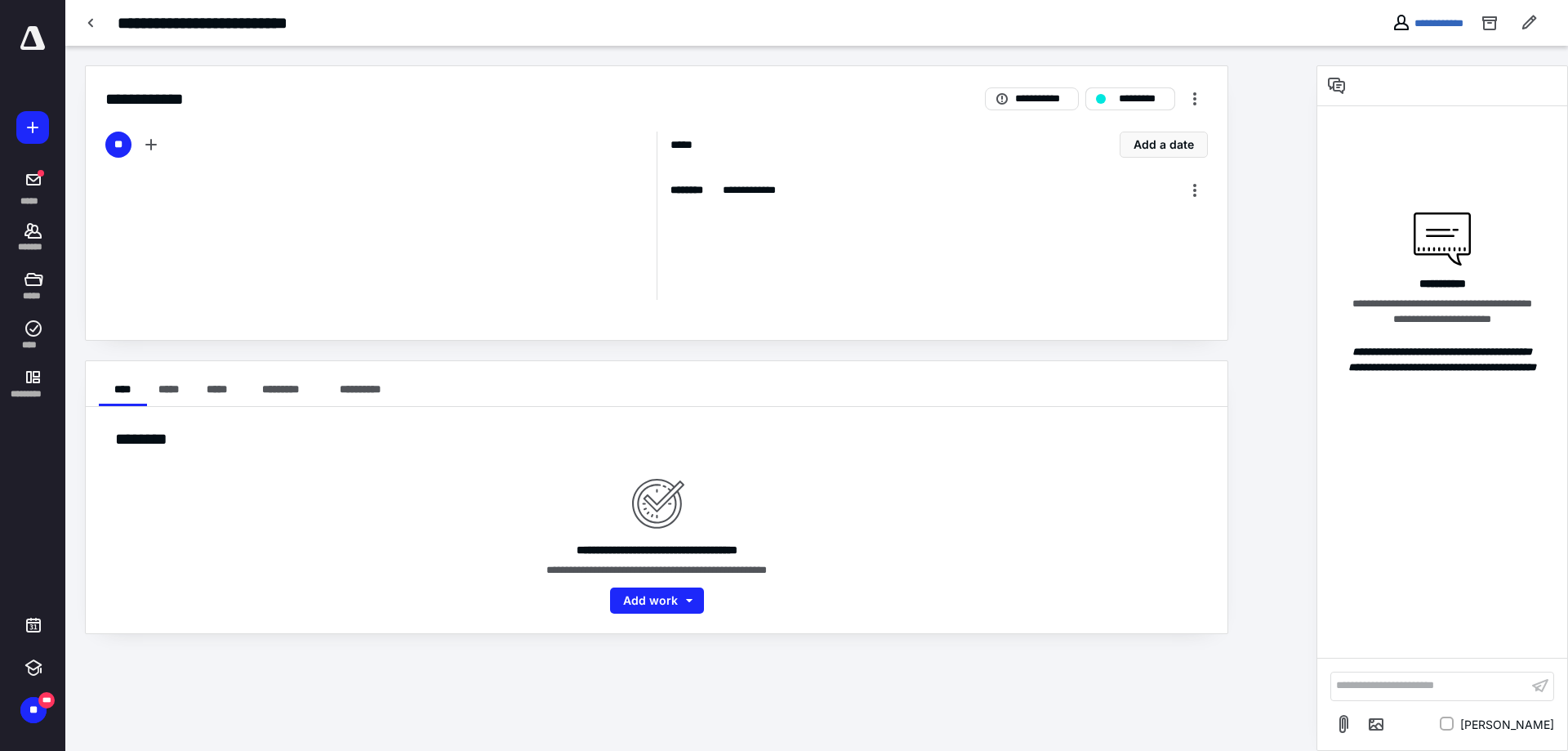 click on "*********" at bounding box center (1142, 99) 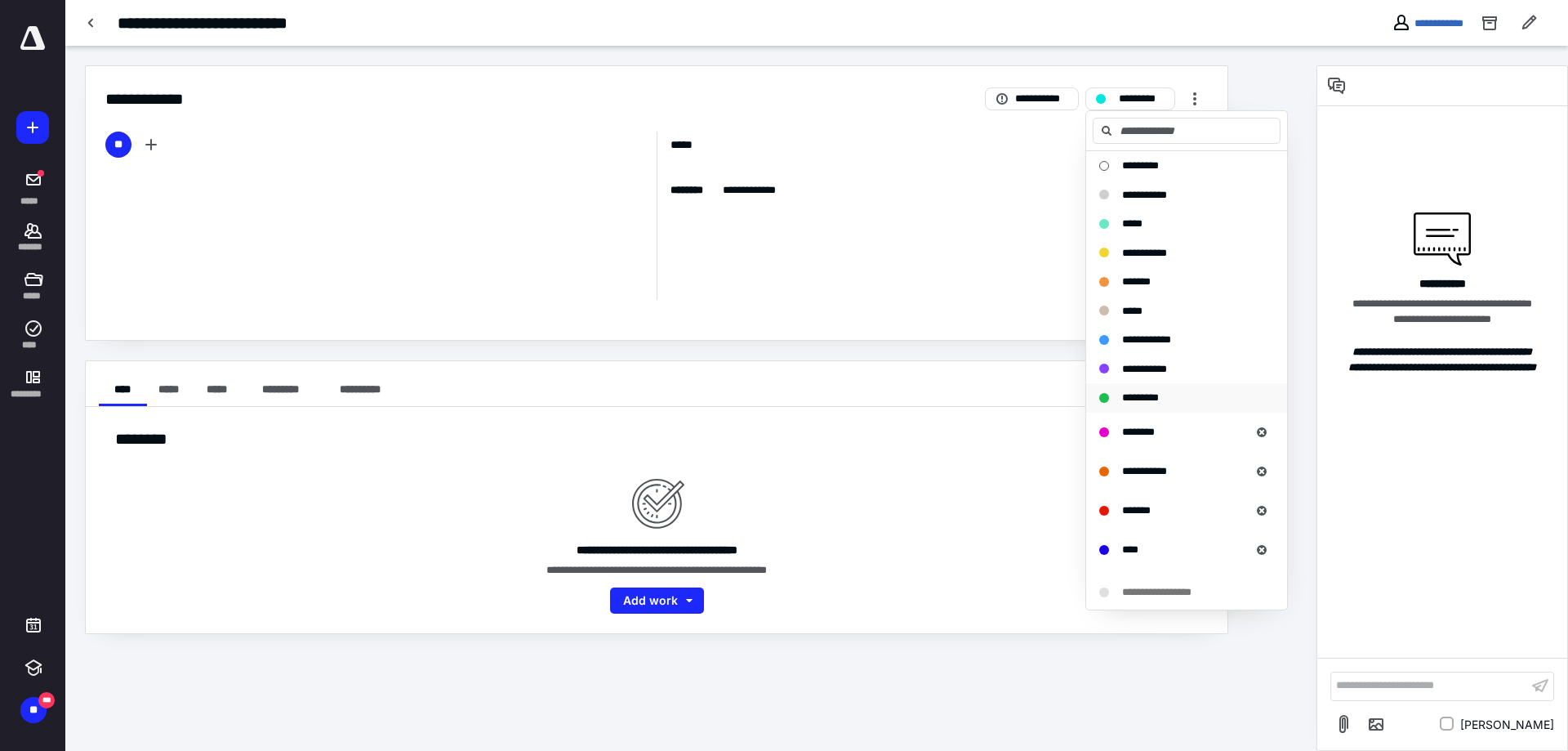 click on "*********" at bounding box center (1140, 397) 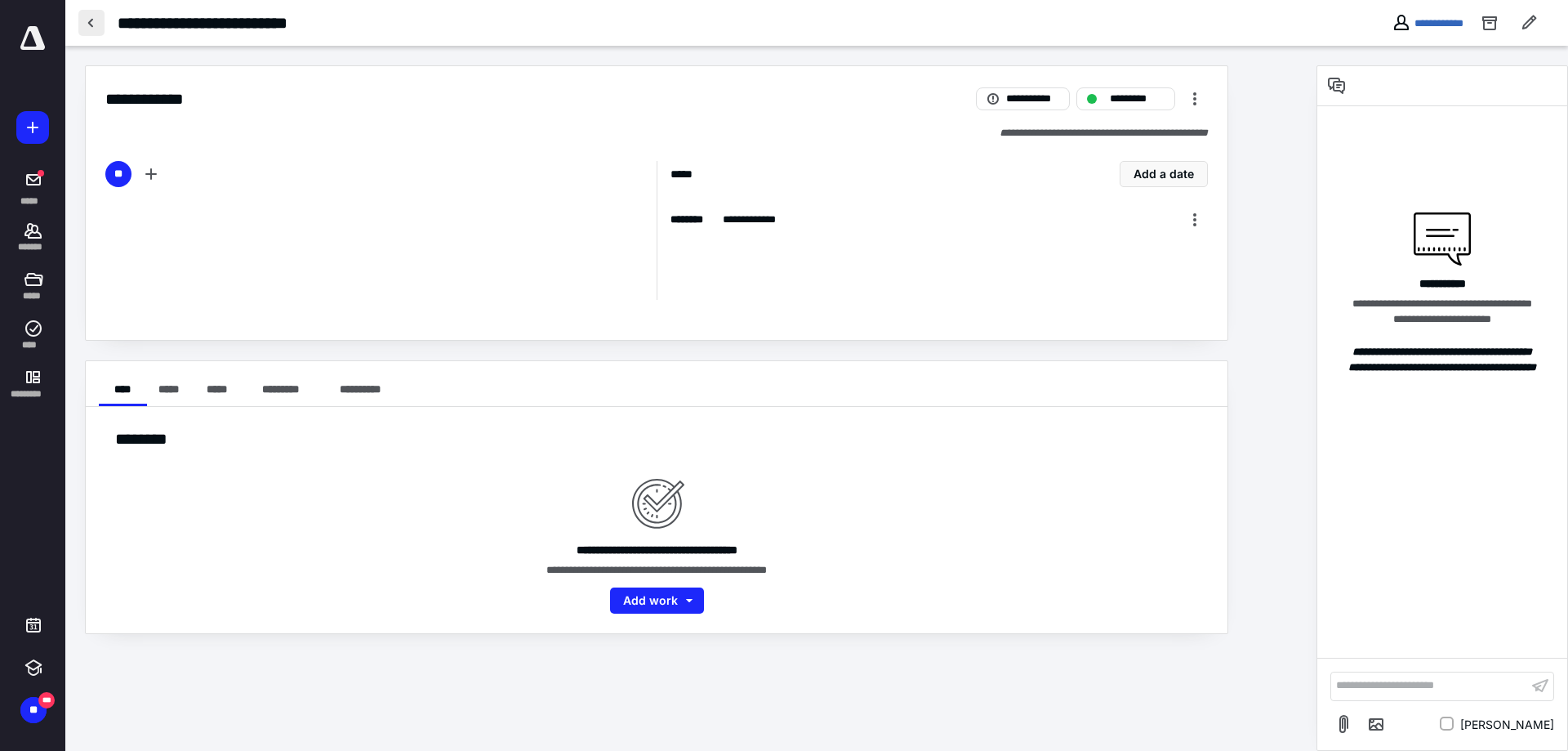 click at bounding box center [91, 23] 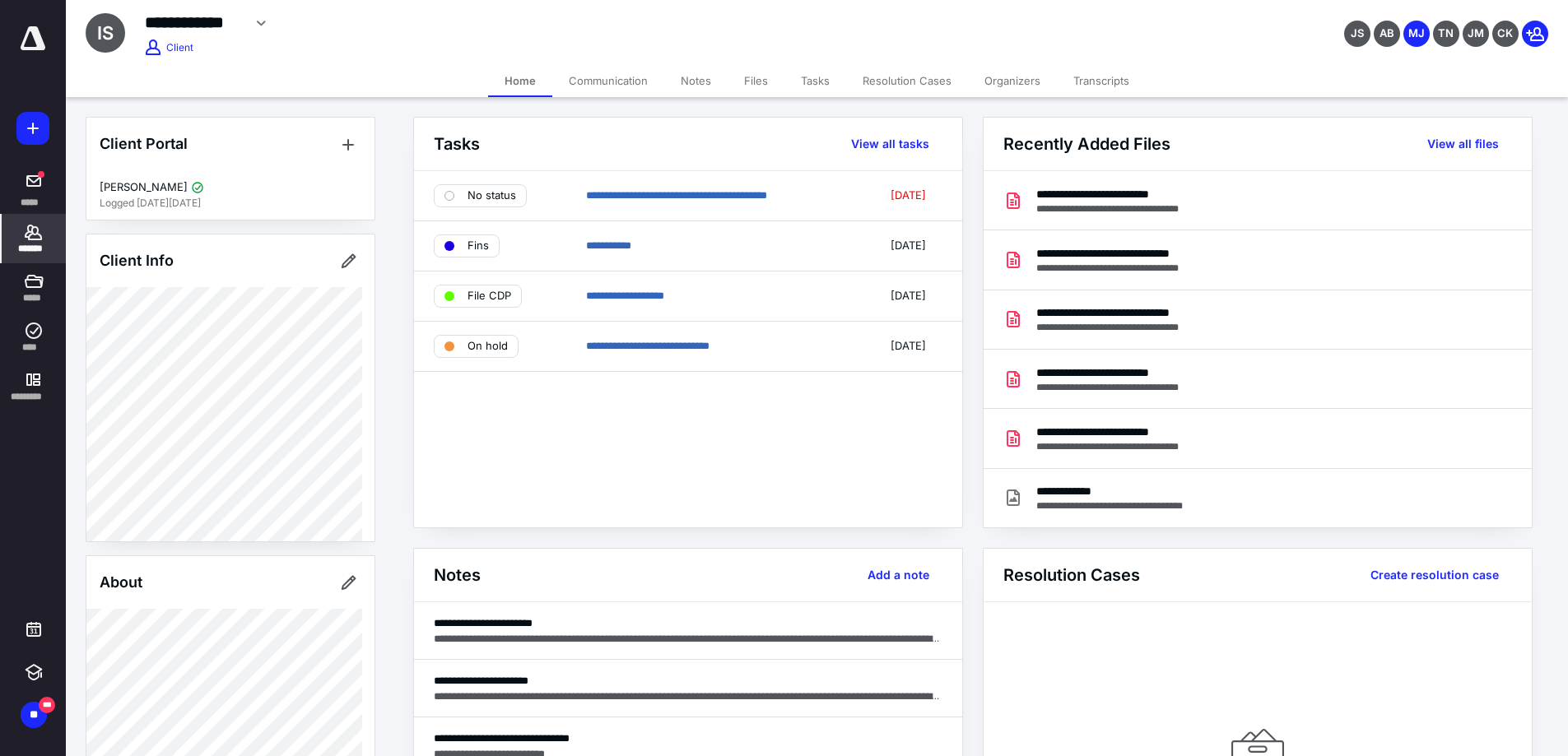 click 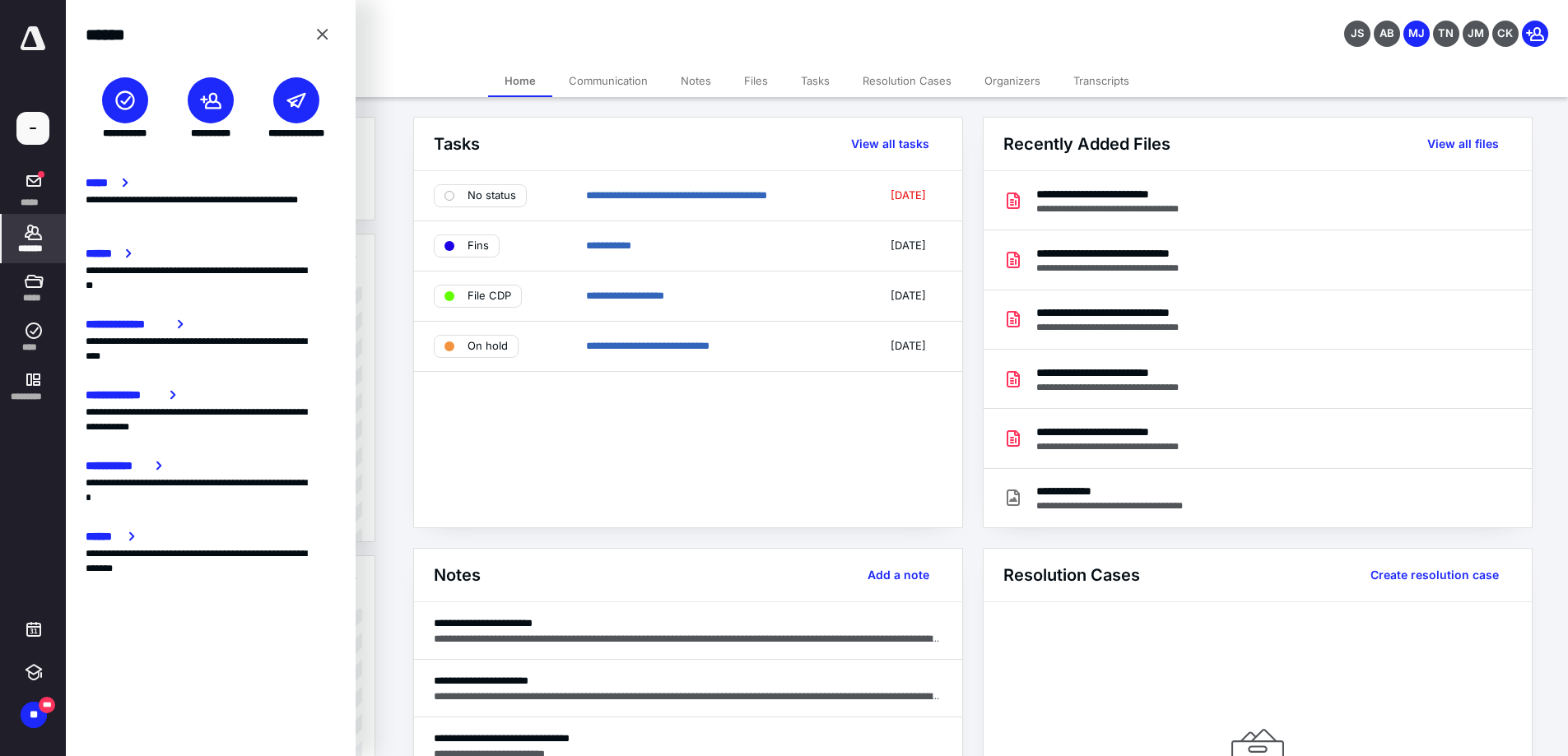 click 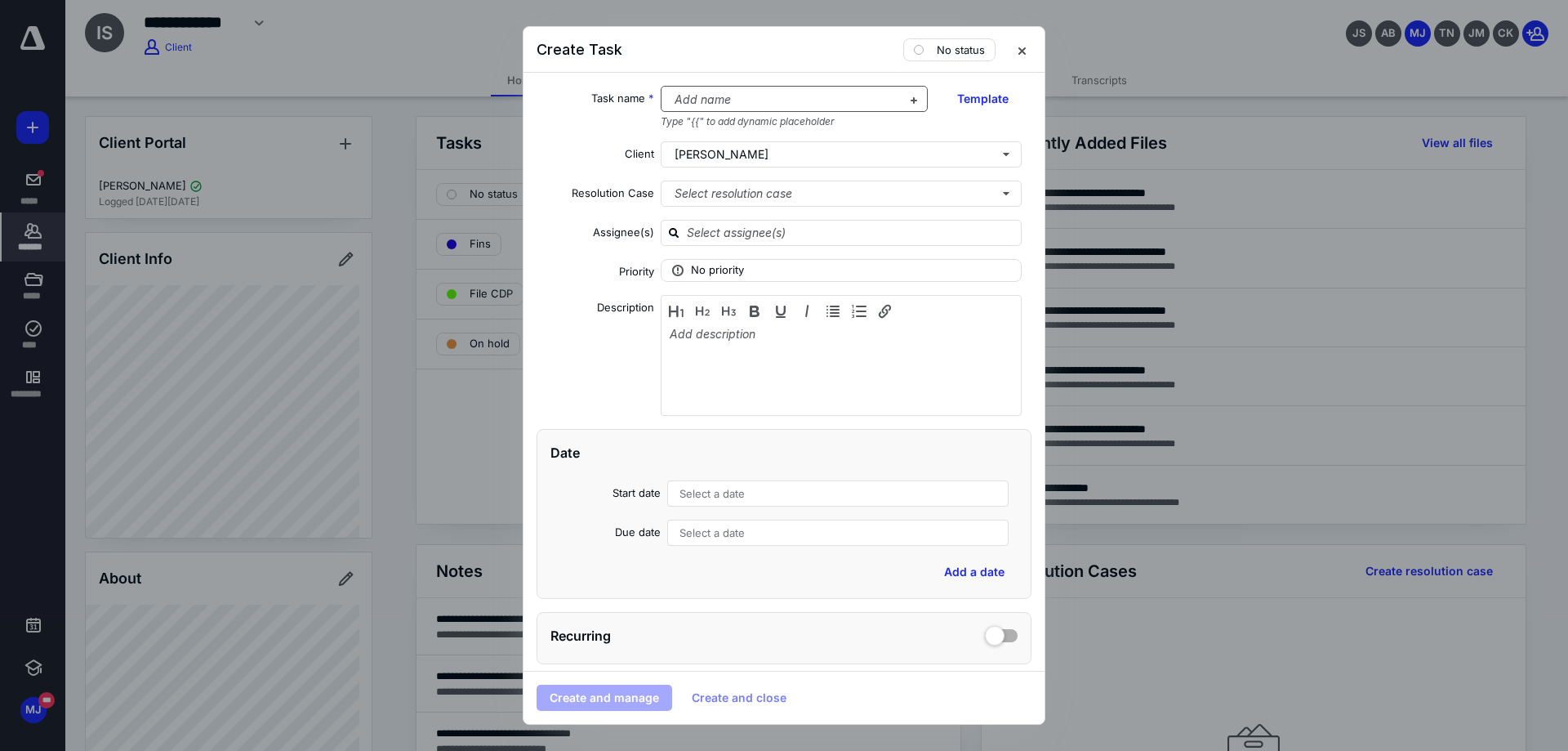 click at bounding box center [785, 100] 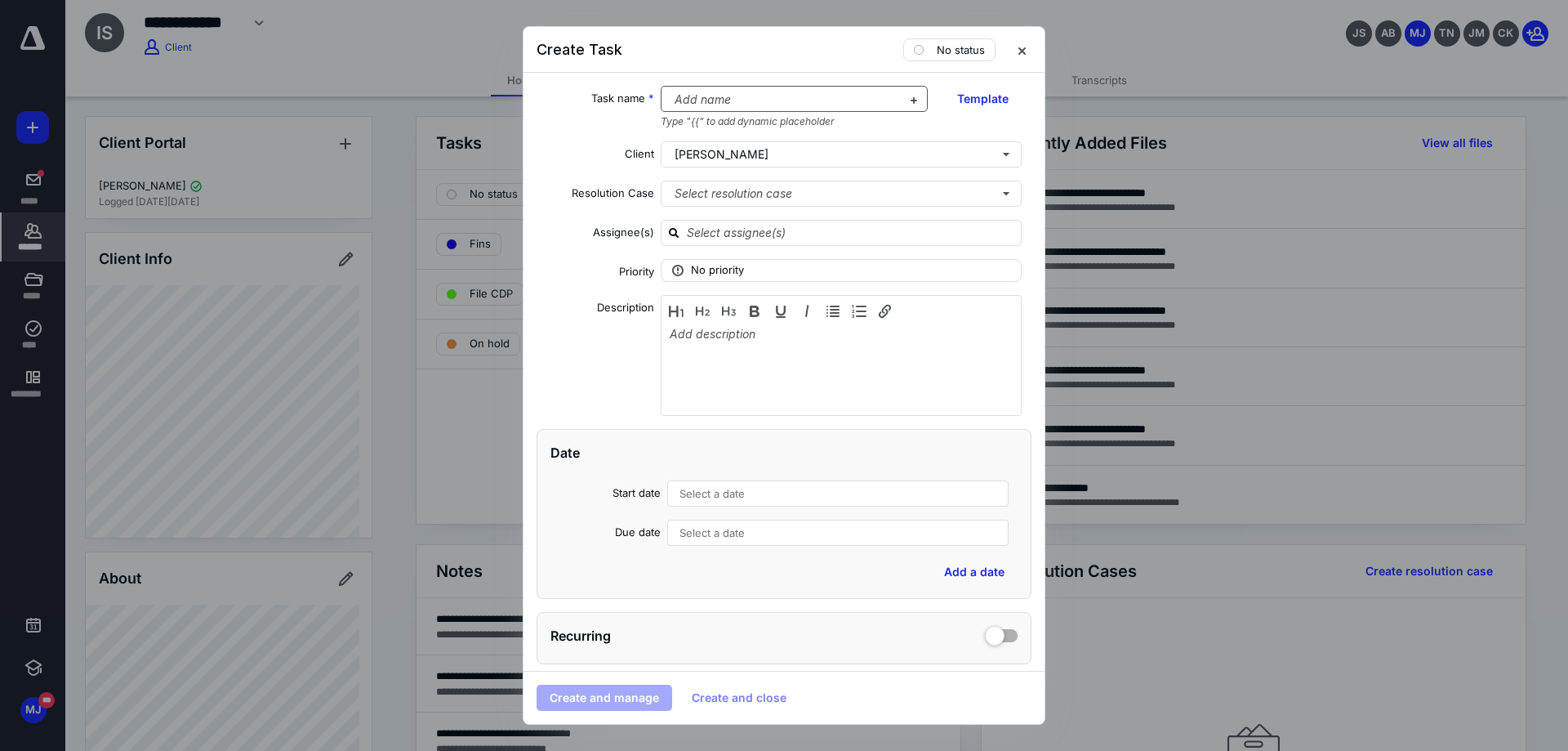 type 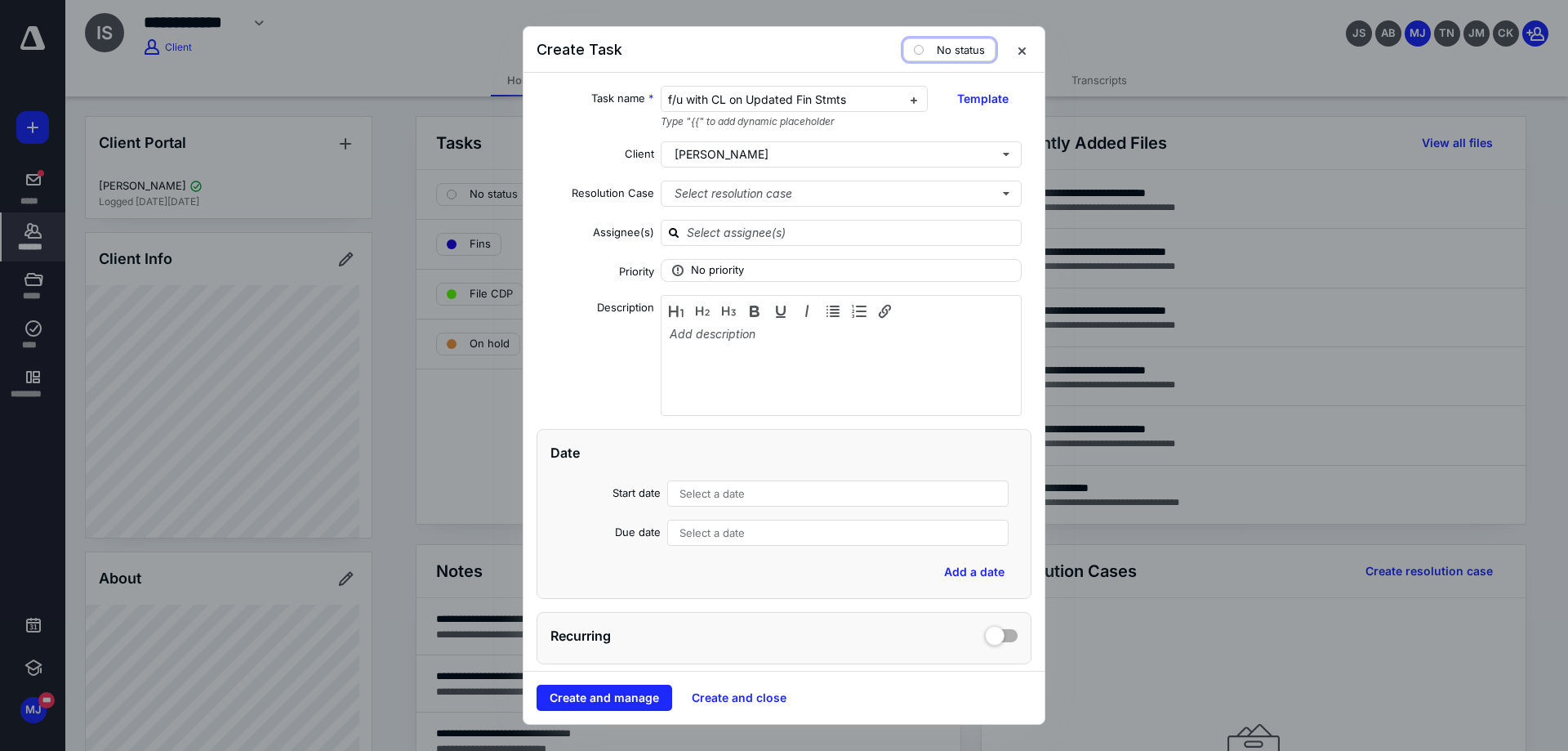 click on "No status" at bounding box center [960, 50] 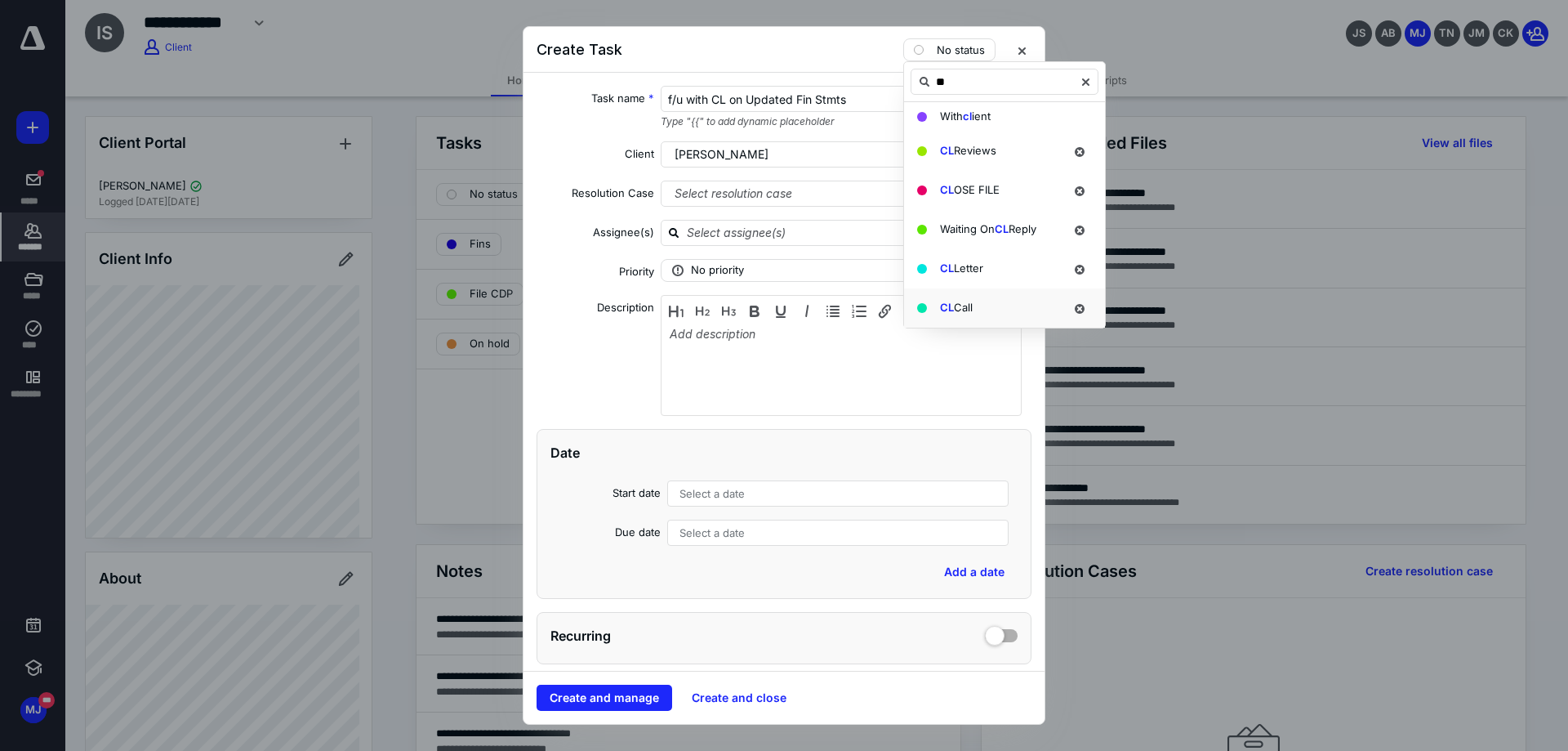 type on "**" 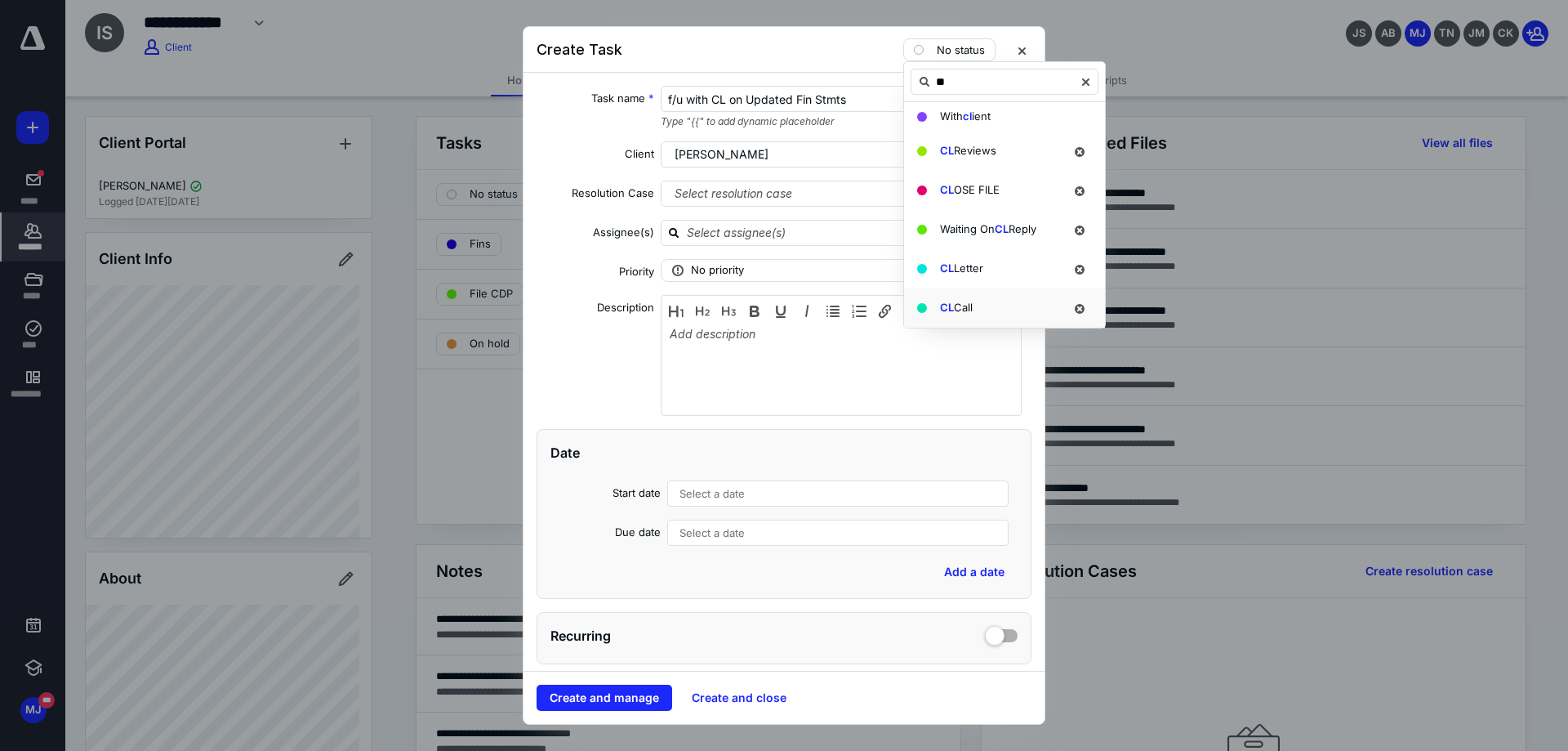 click on "CL  Call" at bounding box center (991, 308) 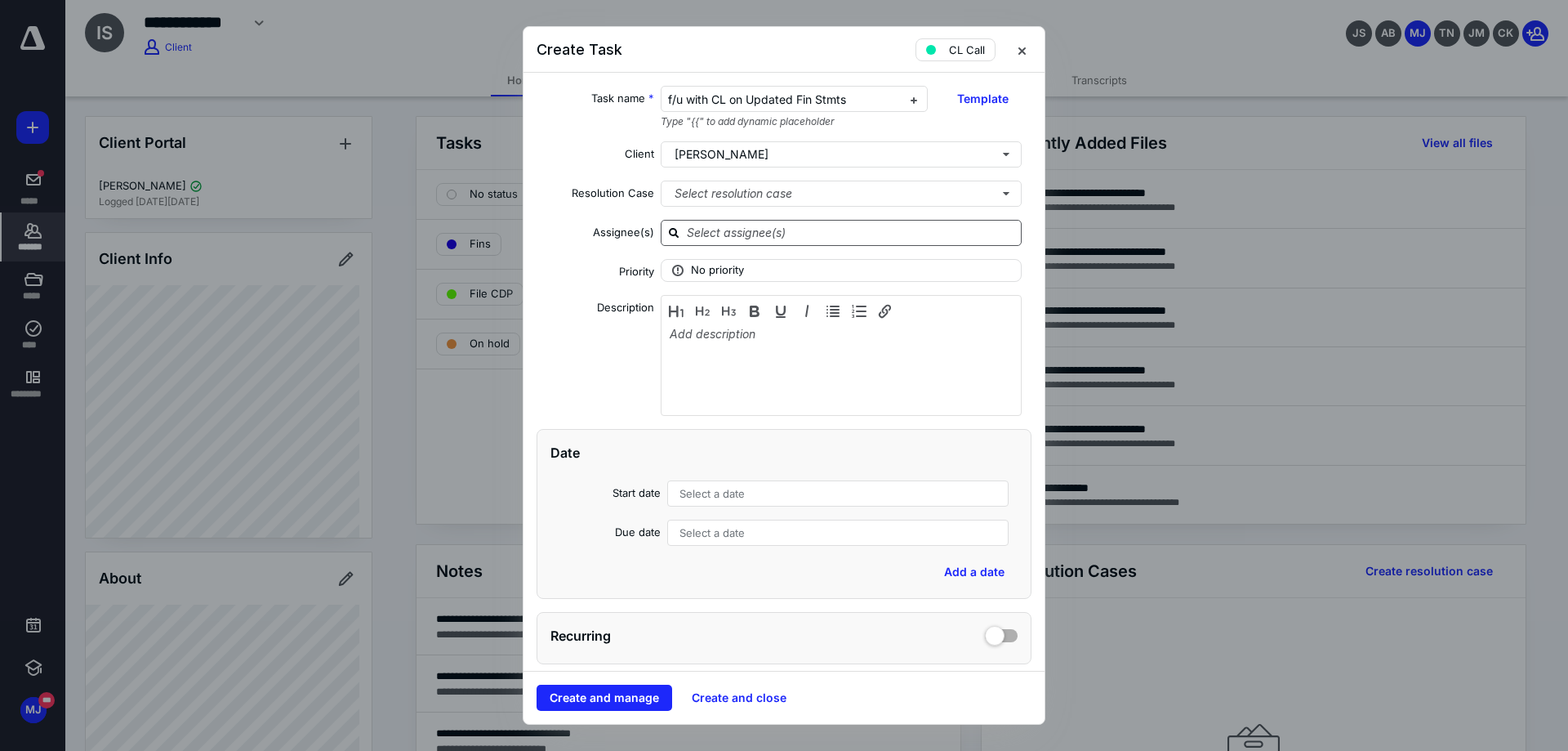 click at bounding box center [851, 232] 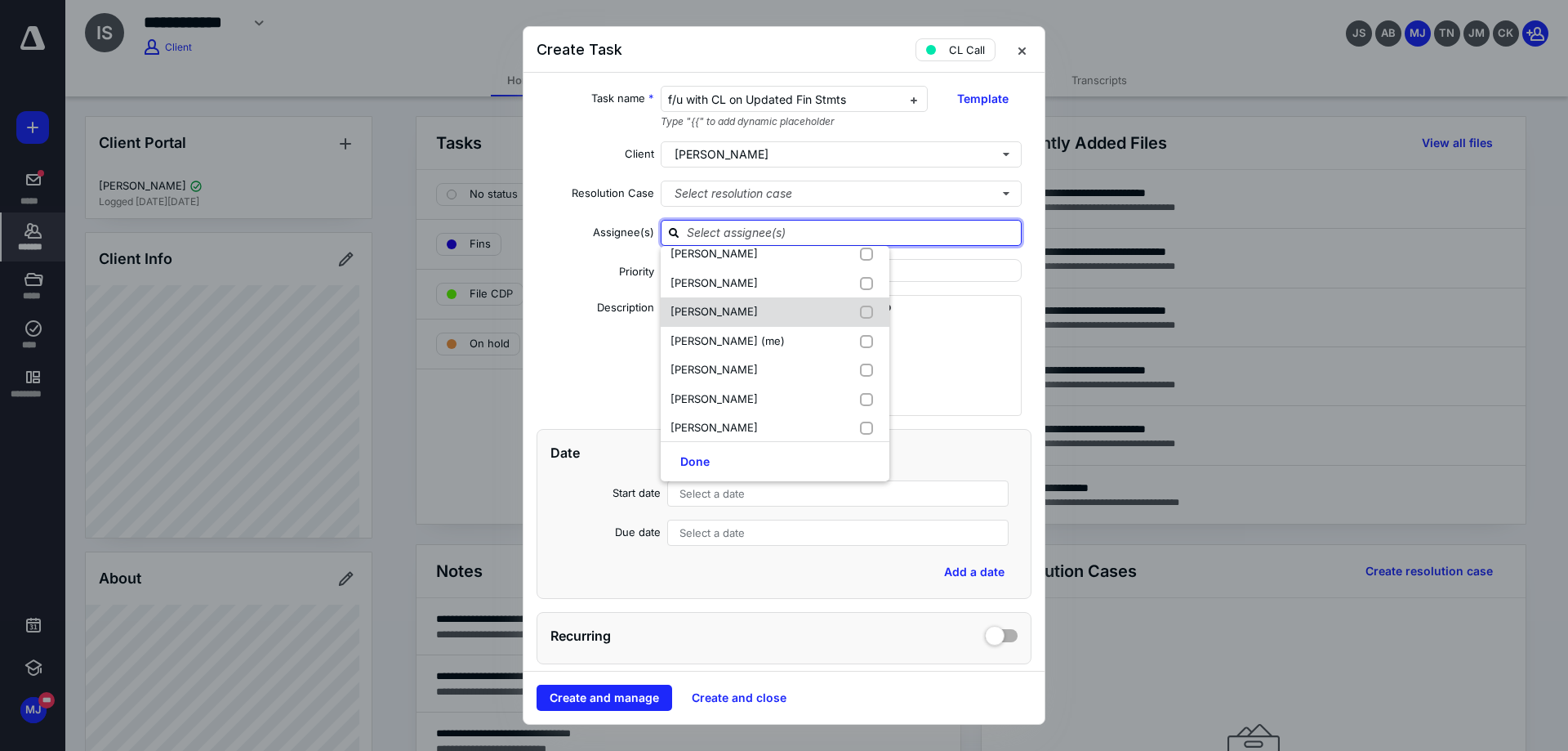 scroll, scrollTop: 0, scrollLeft: 0, axis: both 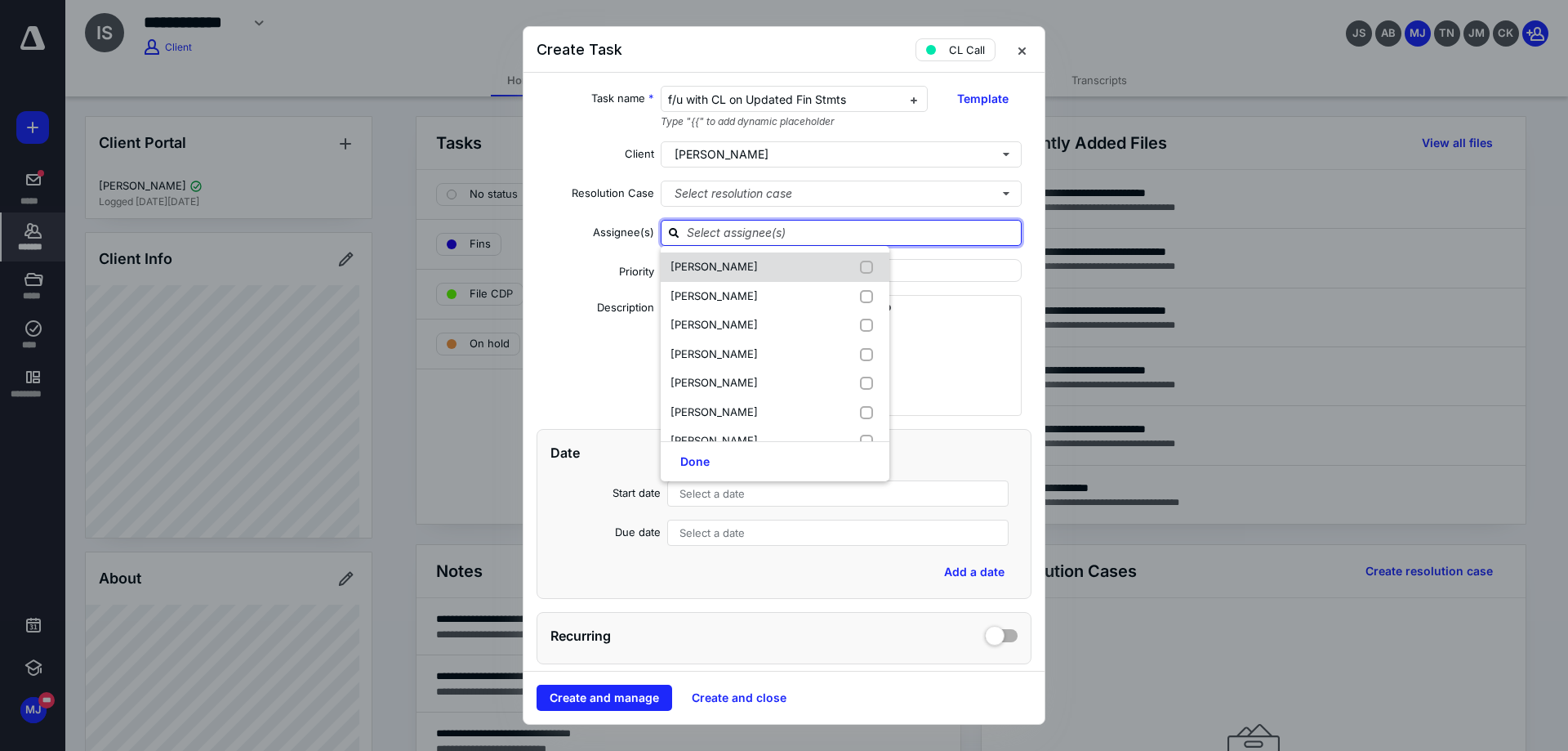 click on "Adam Baughman" at bounding box center [714, 267] 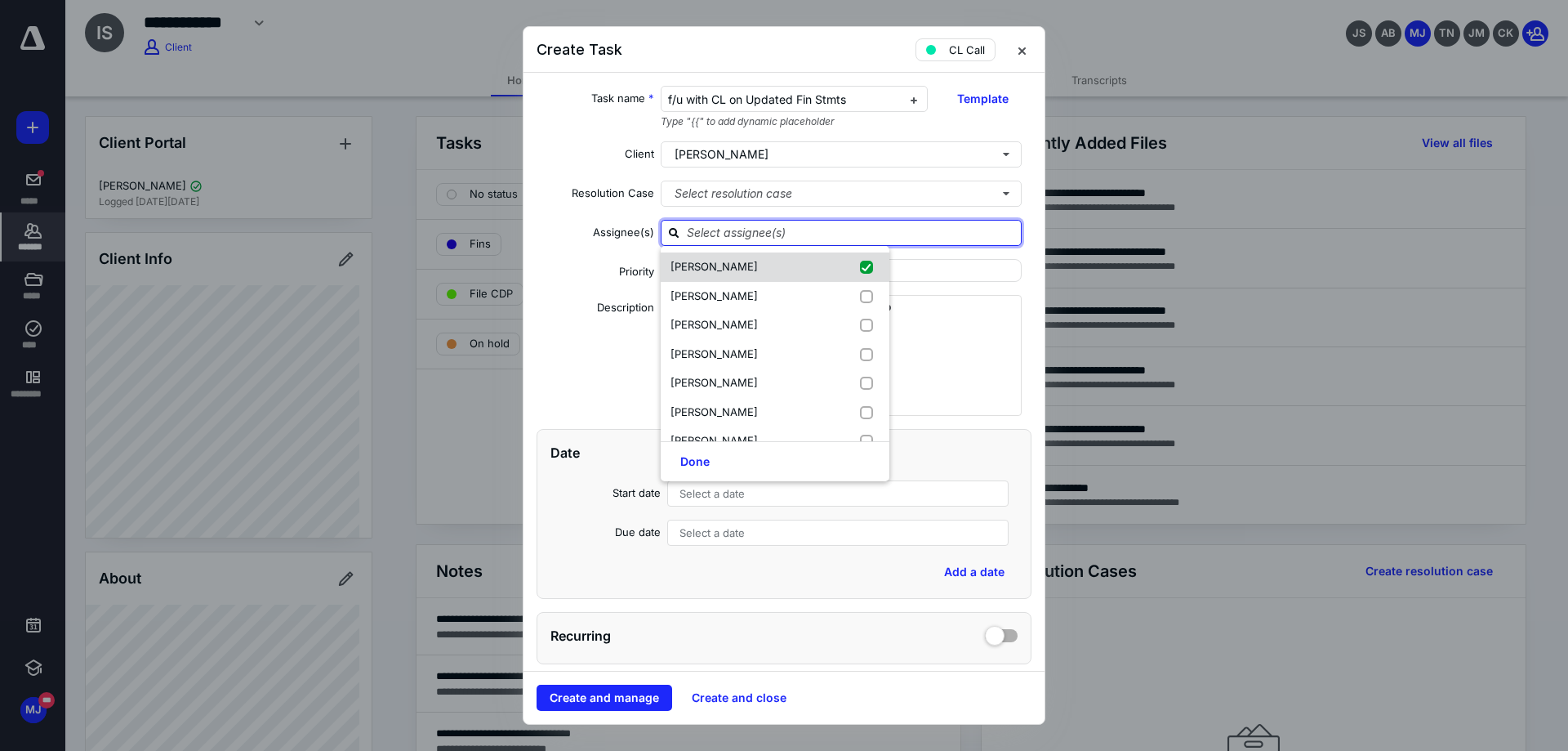 checkbox on "true" 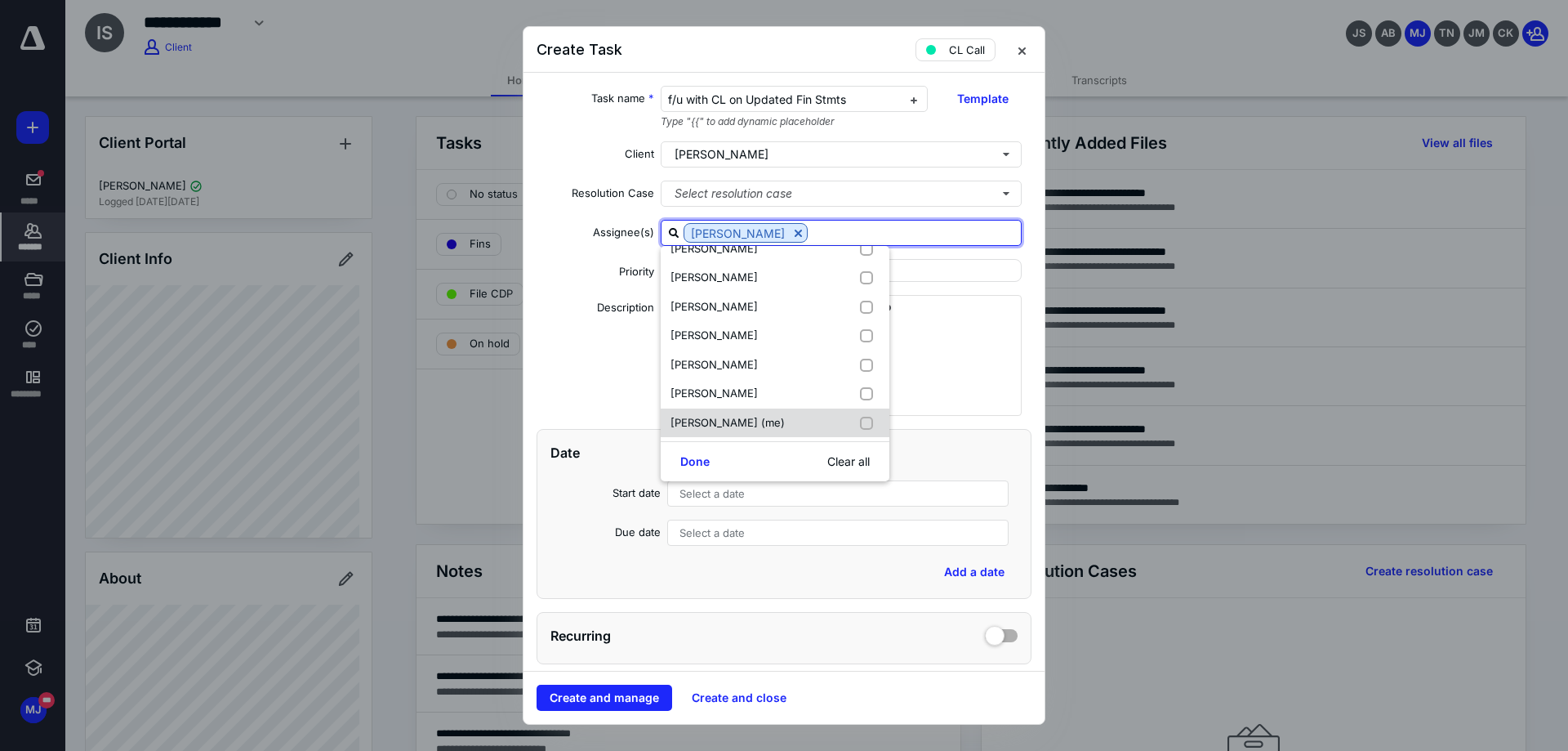 click on "M'Lynn Jansen (me)" at bounding box center (728, 422) 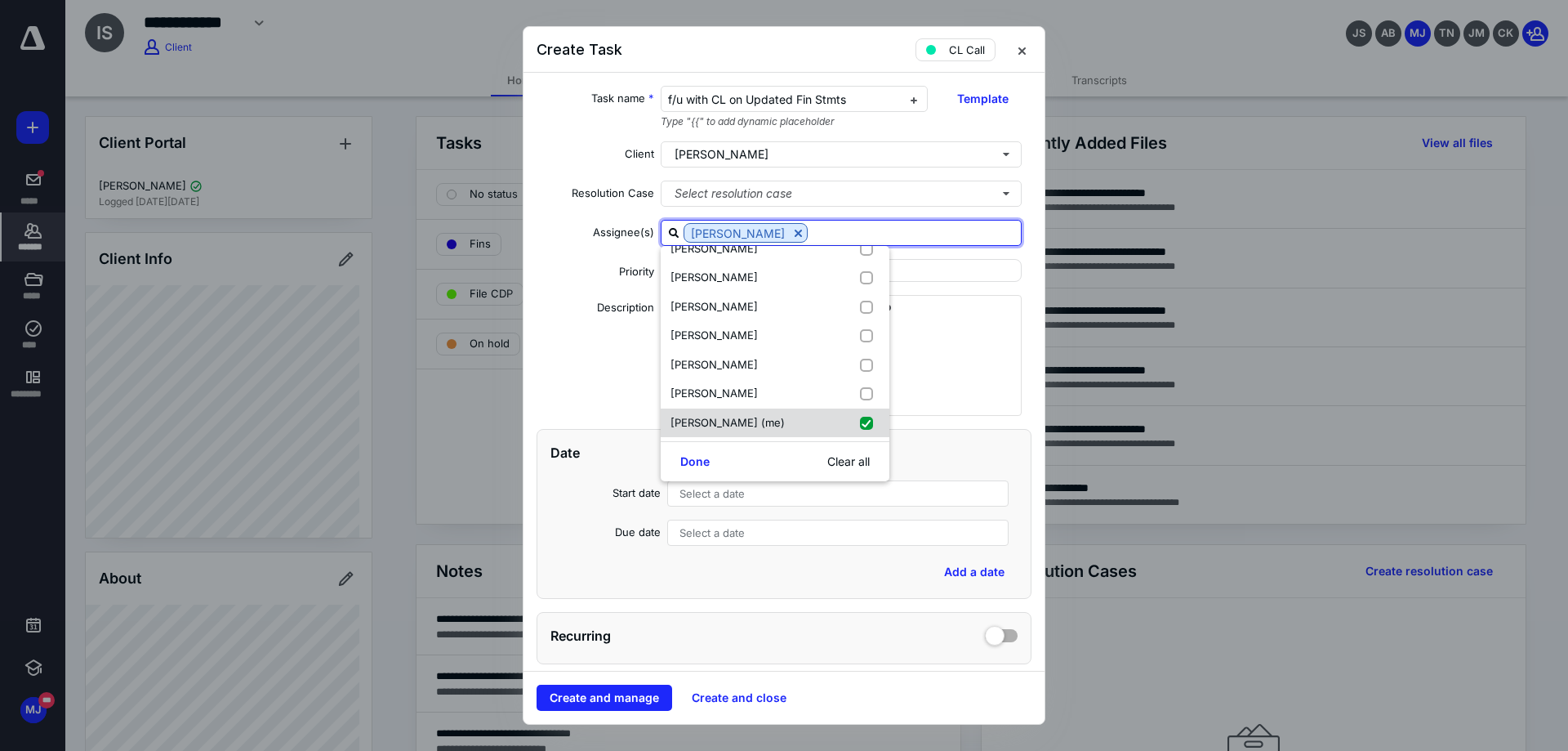 checkbox on "true" 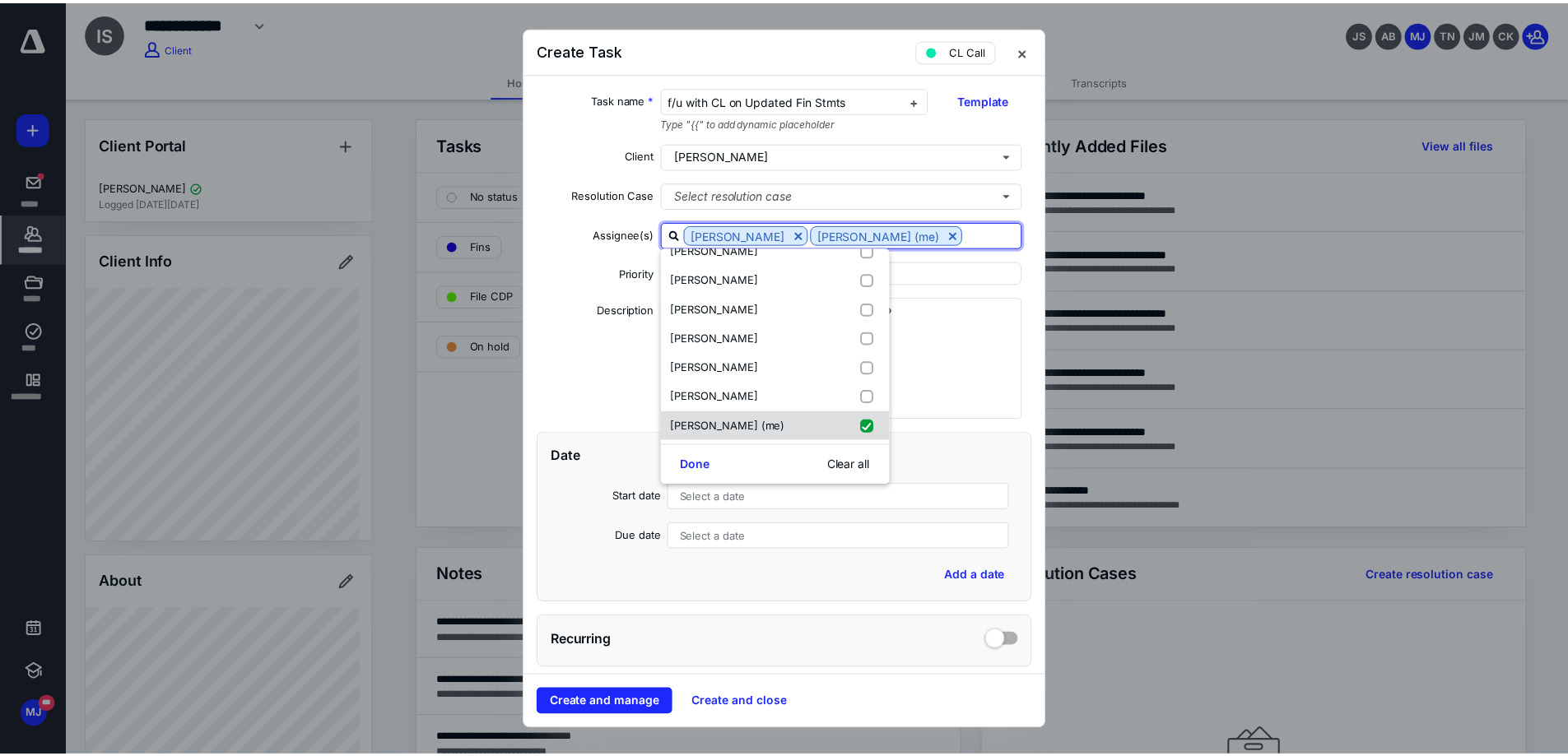 scroll, scrollTop: 284, scrollLeft: 0, axis: vertical 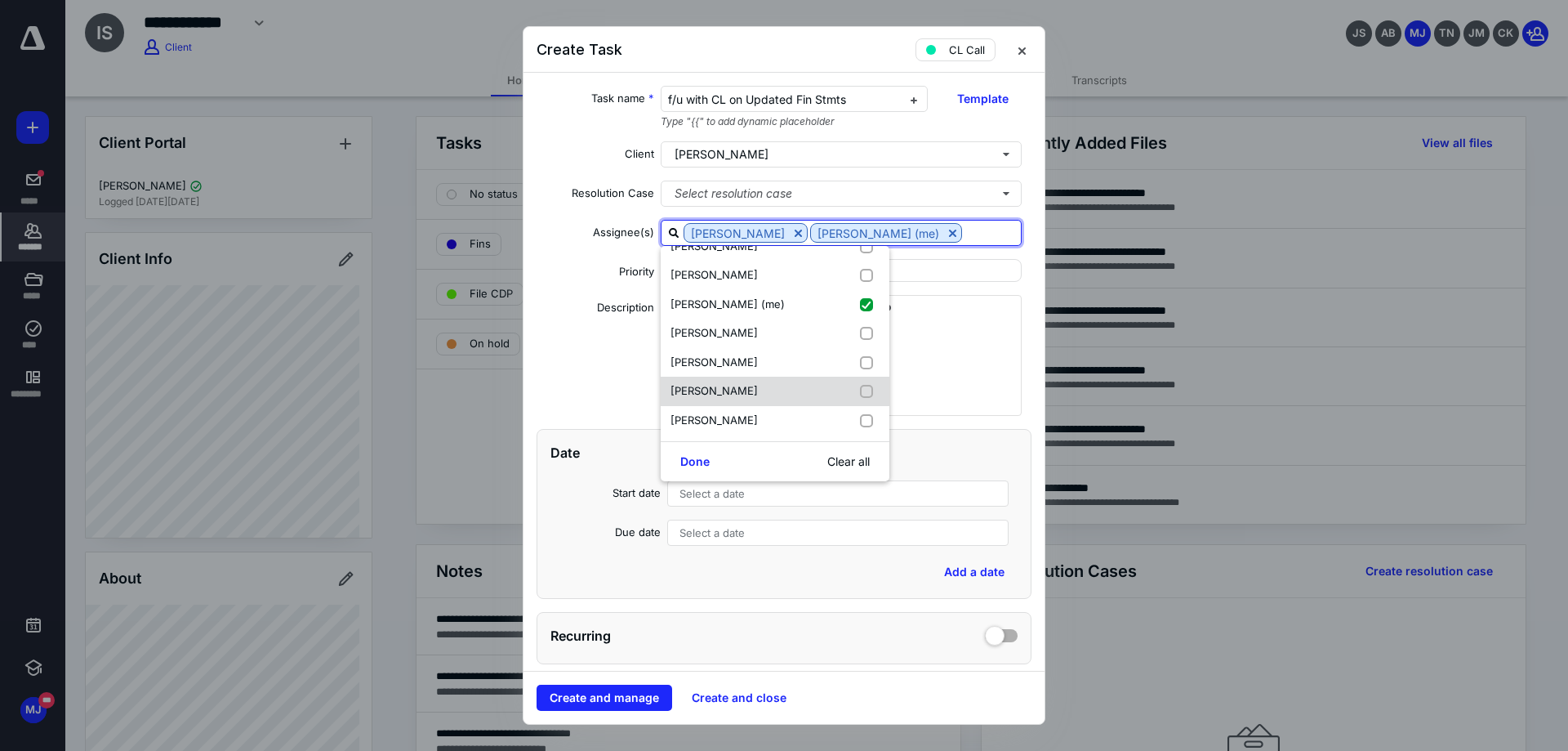 click on "Tiffany Nemer" at bounding box center (714, 391) 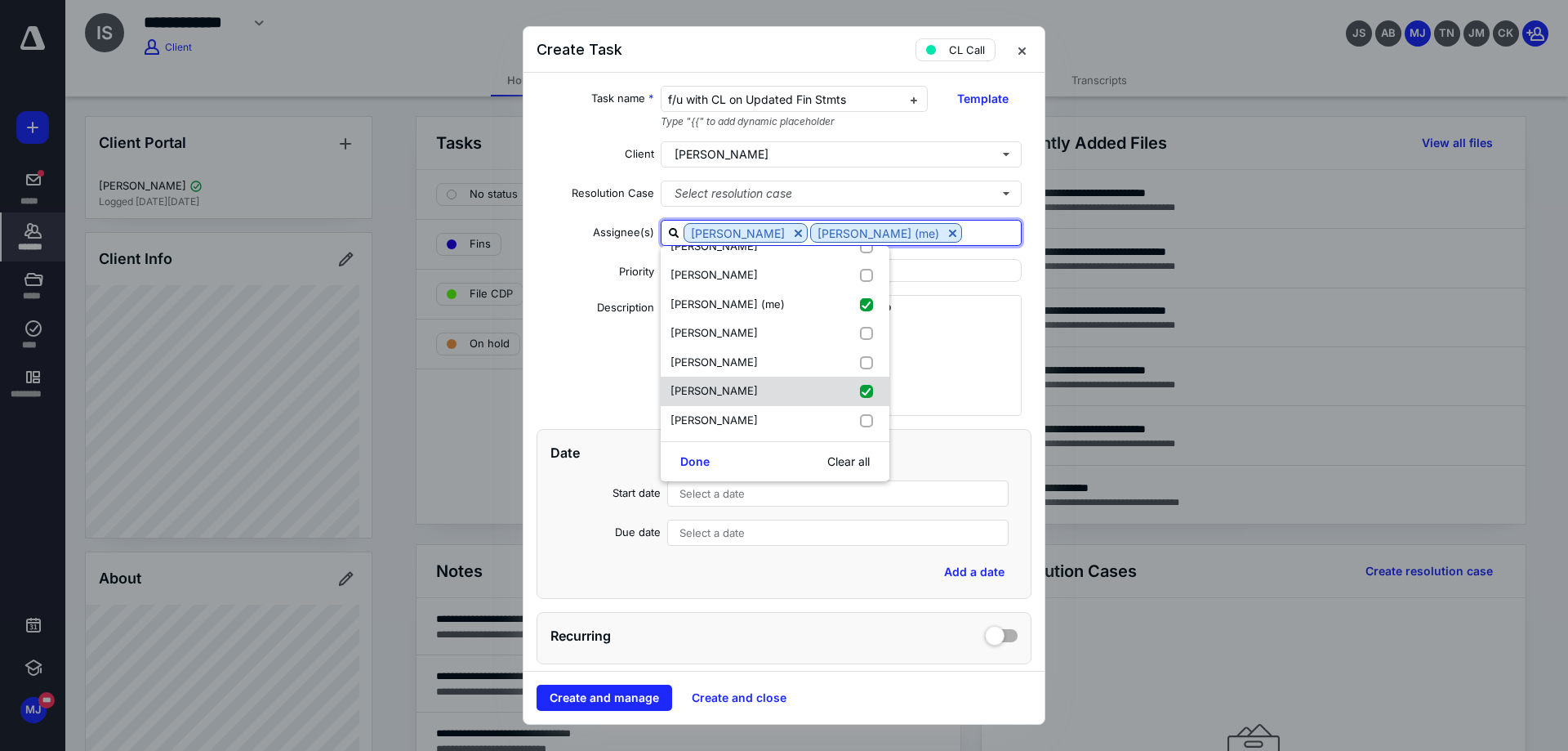 checkbox on "true" 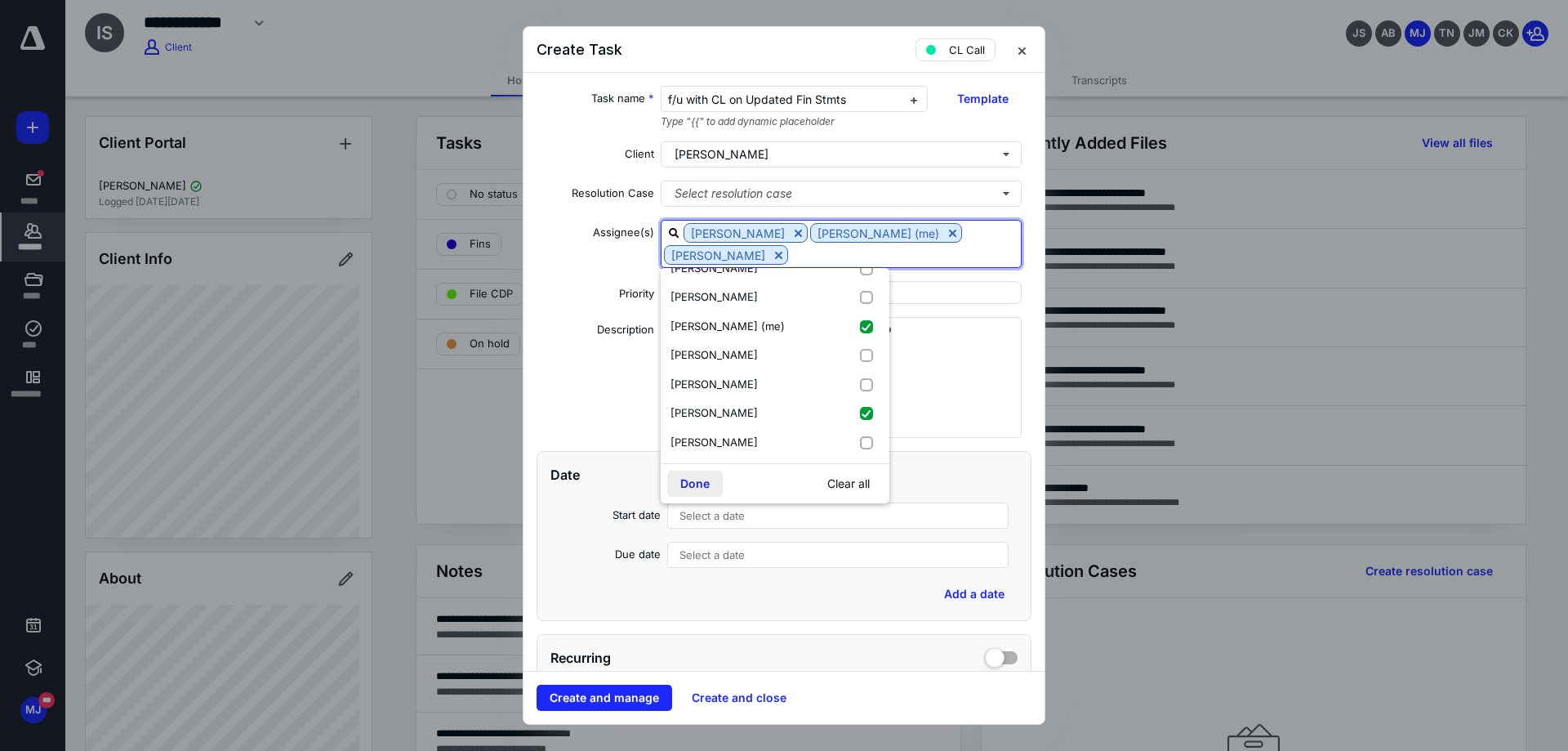 click on "Done" at bounding box center (695, 484) 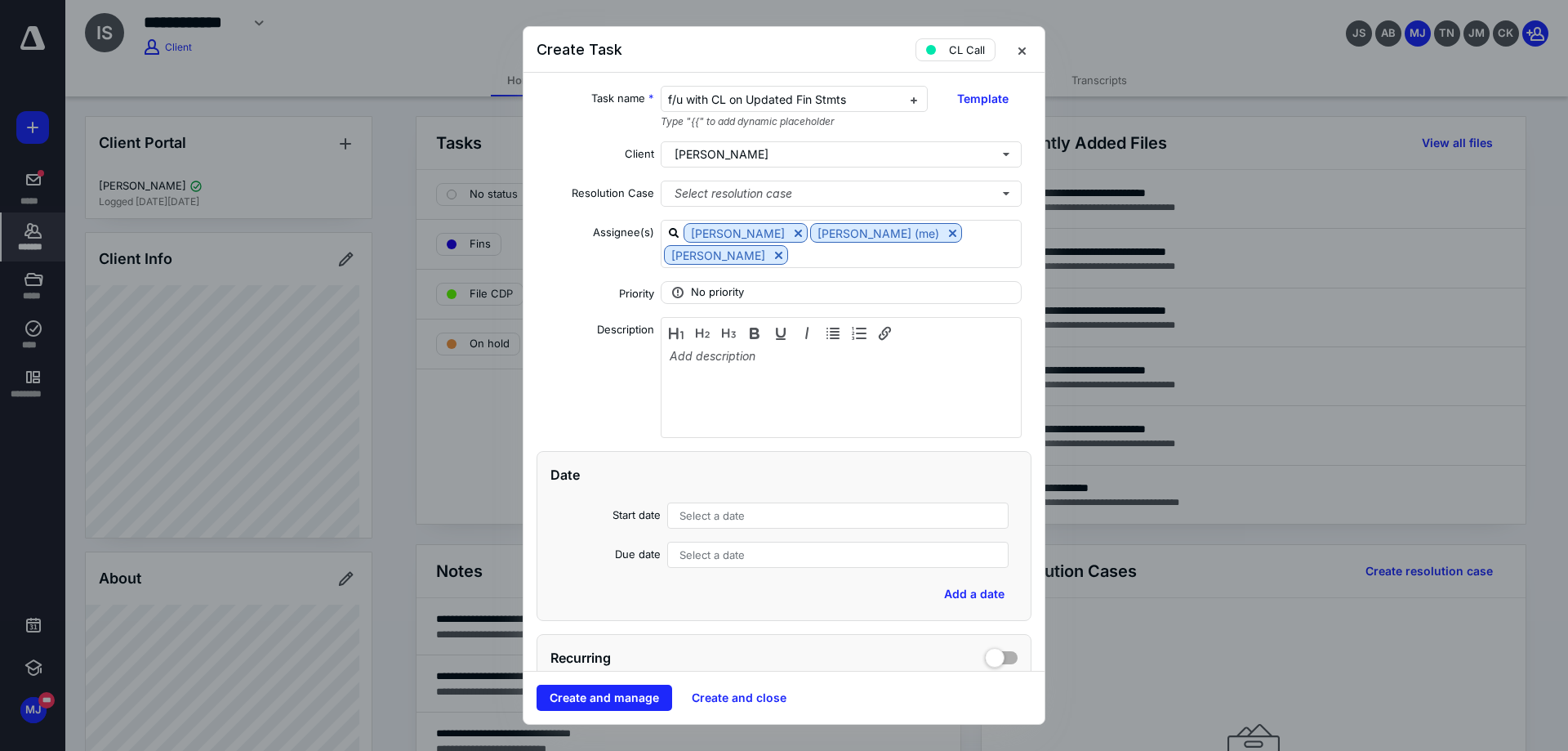 click on "Select a date" at bounding box center (712, 555) 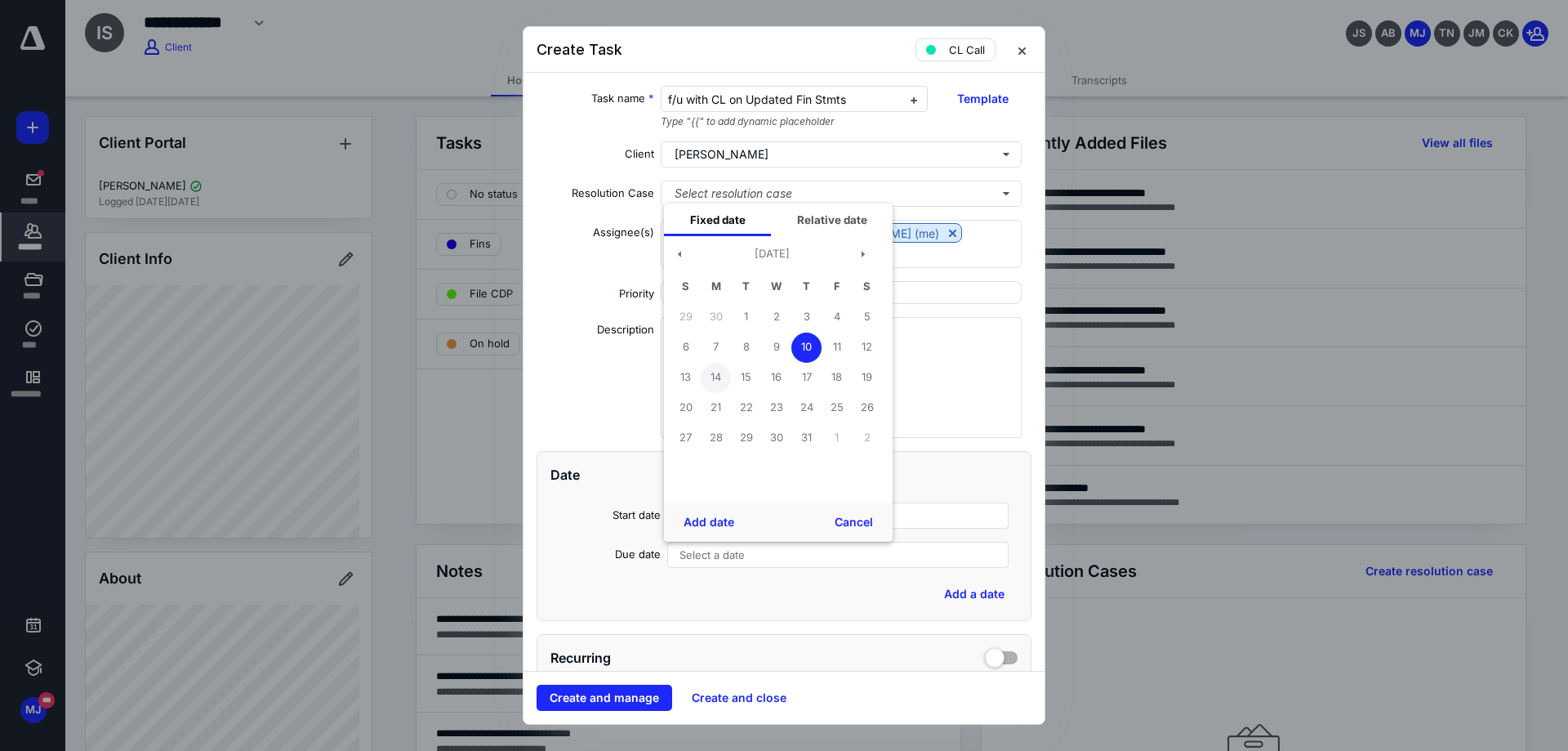 click on "14" at bounding box center (715, 378) 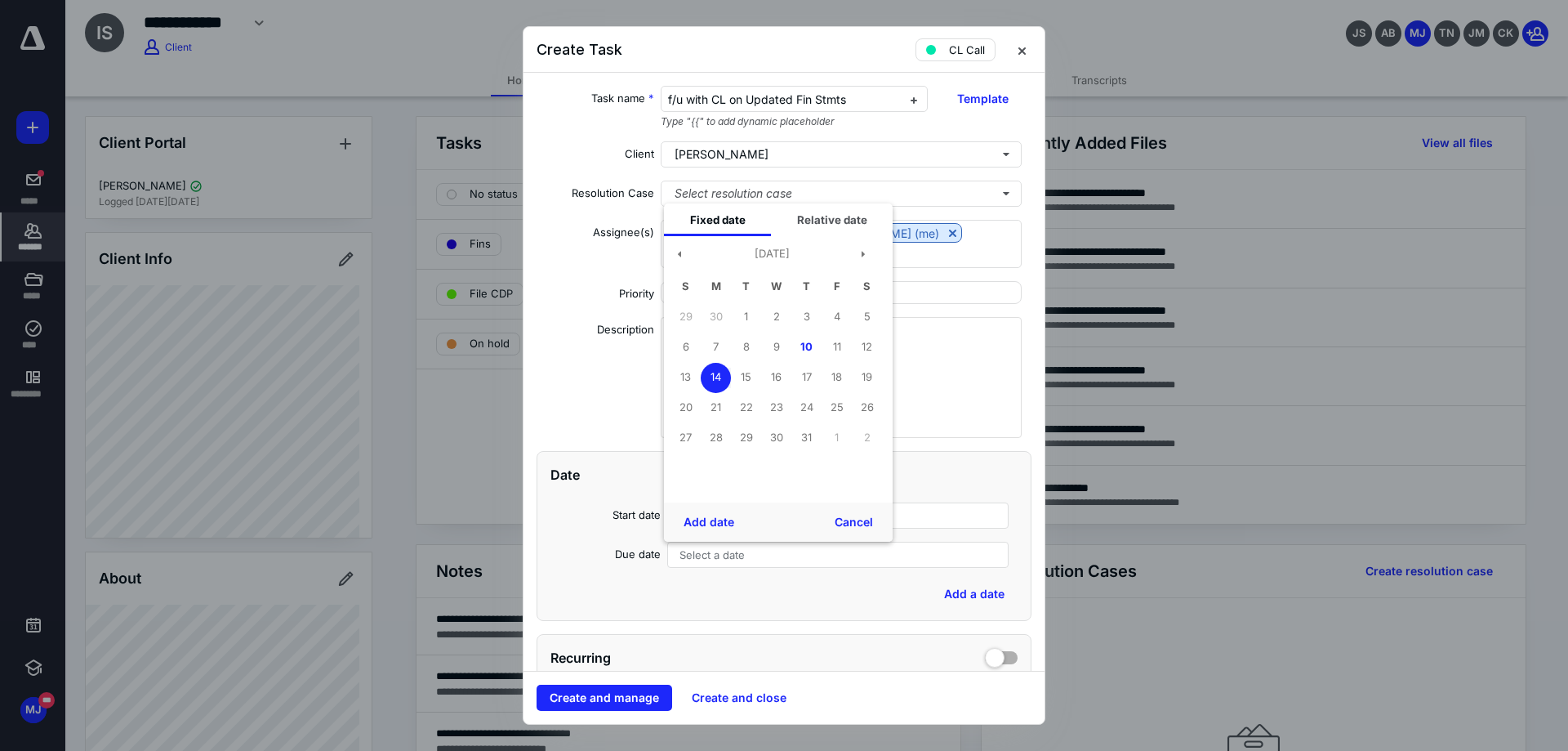 drag, startPoint x: 710, startPoint y: 510, endPoint x: 710, endPoint y: 498, distance: 12 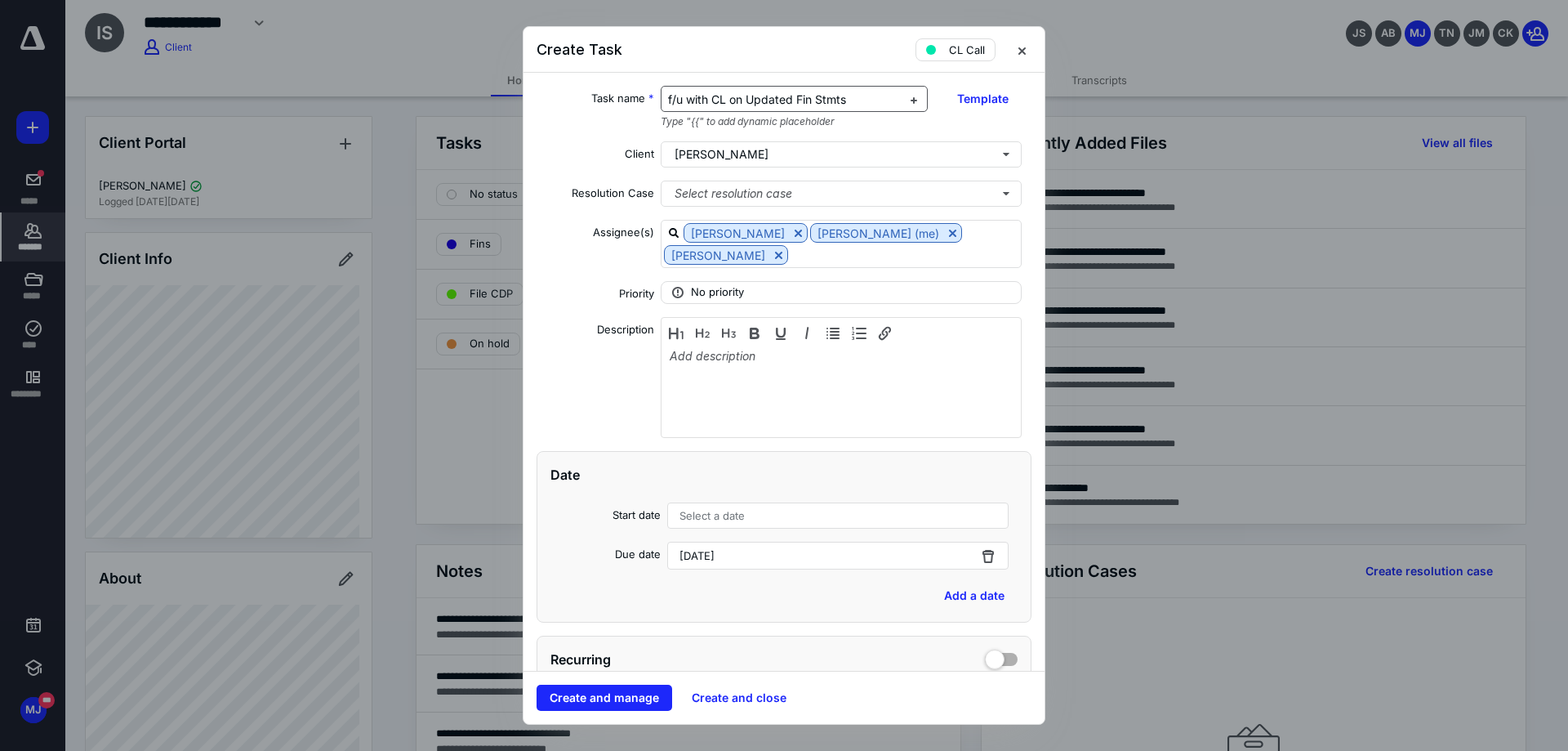 click on "f/u with CL on Updated Fin Stmts" at bounding box center [757, 99] 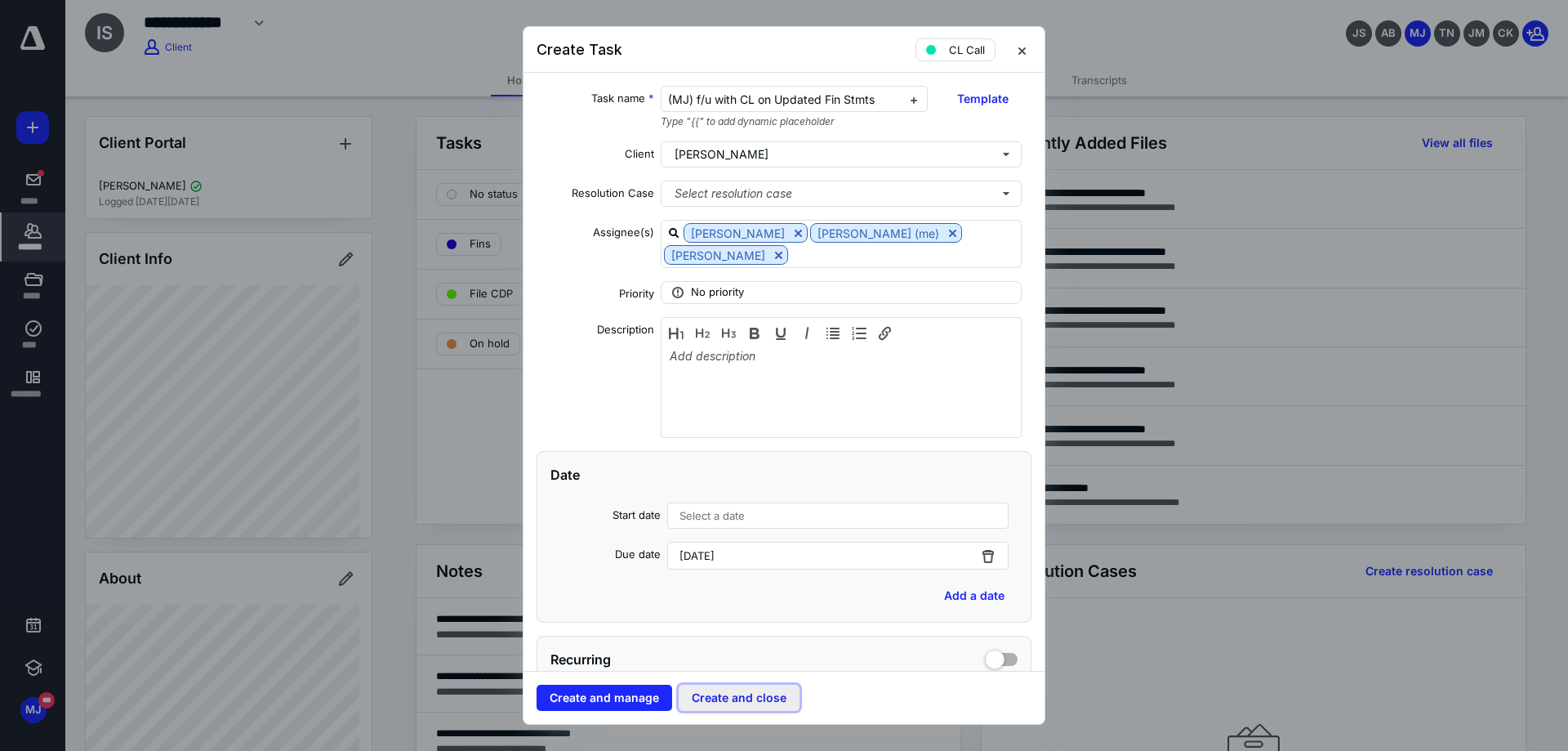 click on "Create and close" at bounding box center [739, 698] 